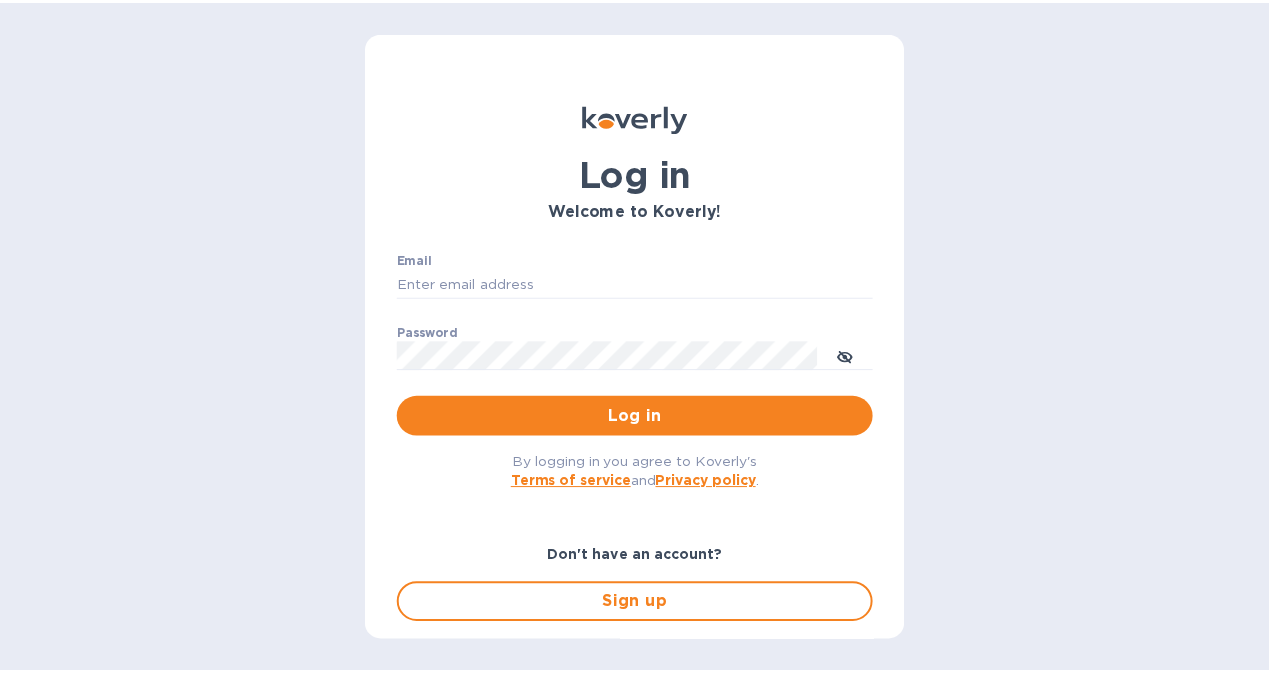 scroll, scrollTop: 0, scrollLeft: 0, axis: both 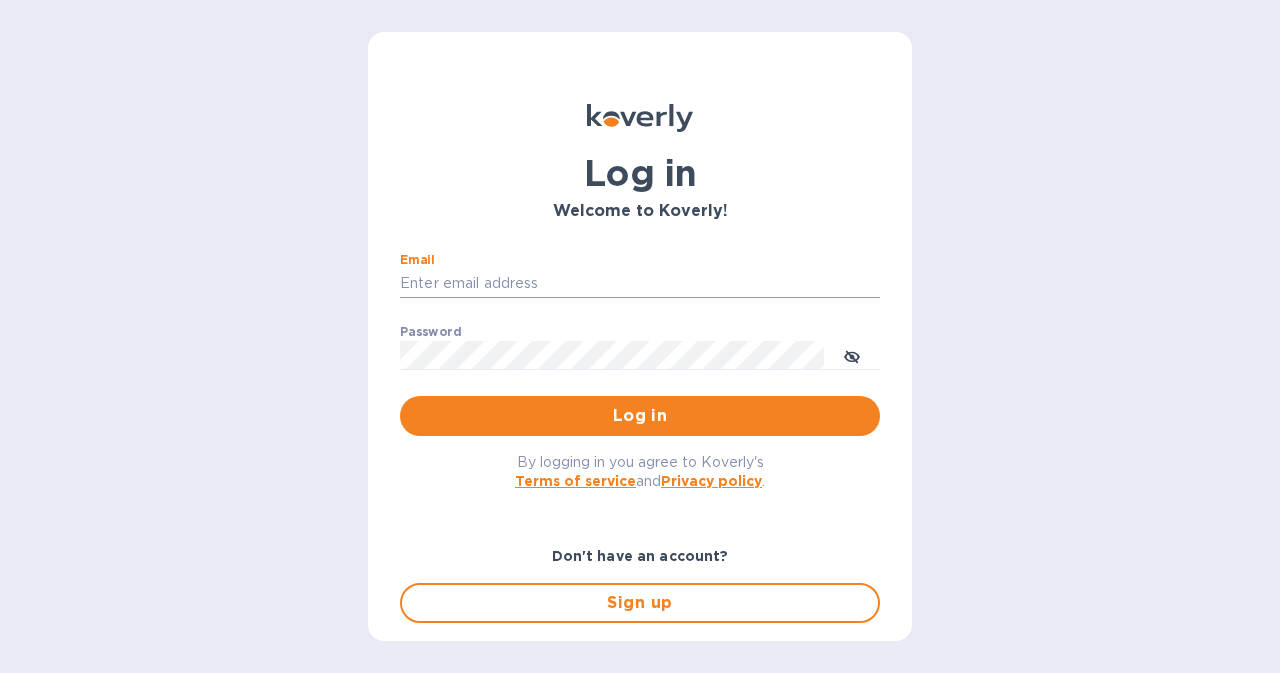 click on "Email" at bounding box center (640, 284) 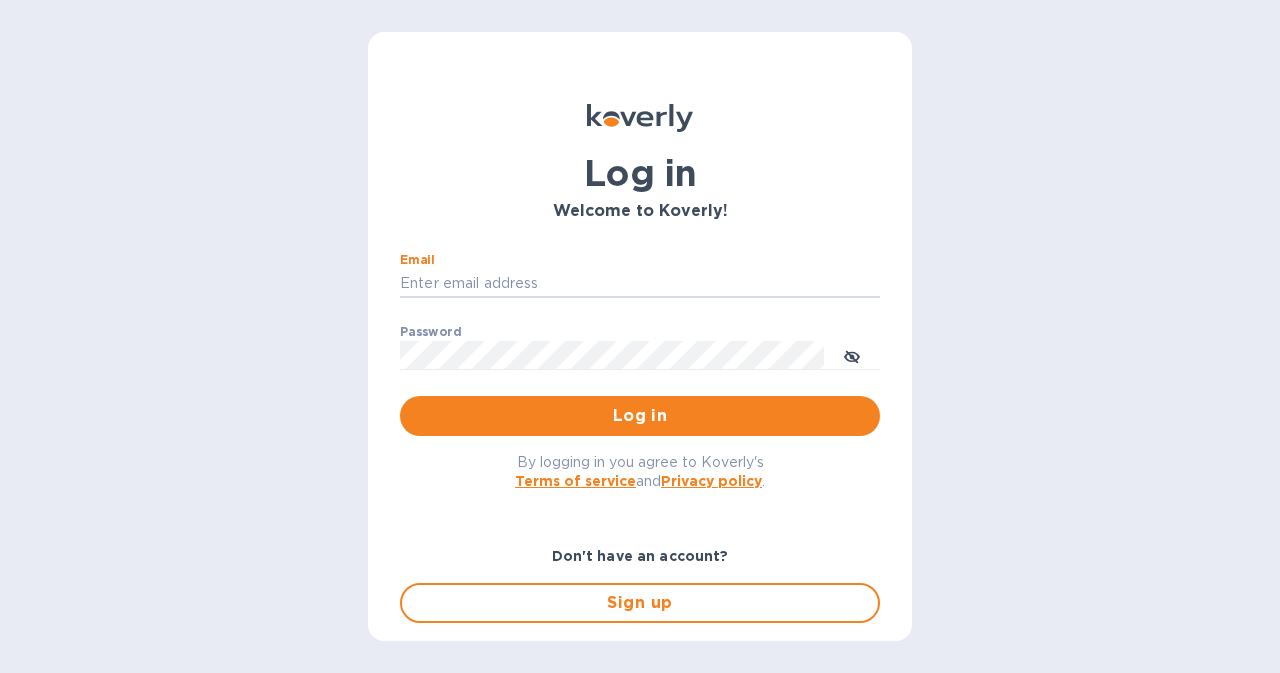type on "[EMAIL]" 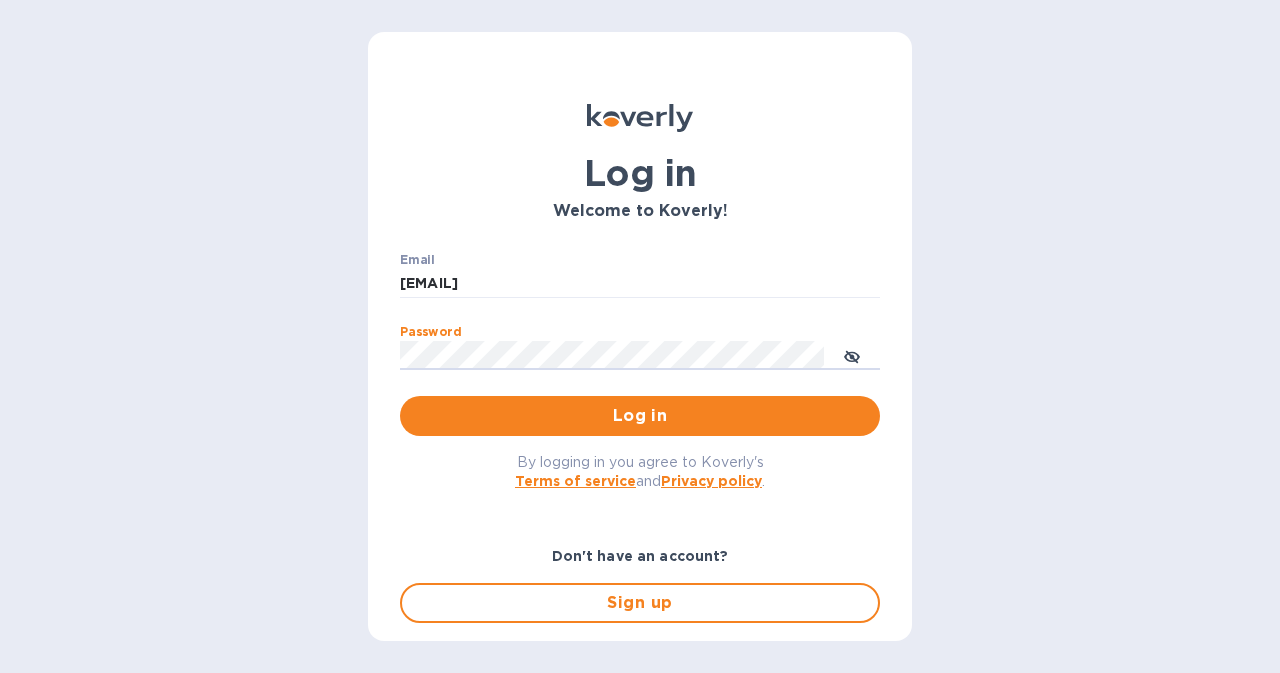 click on "Log in" at bounding box center (640, 416) 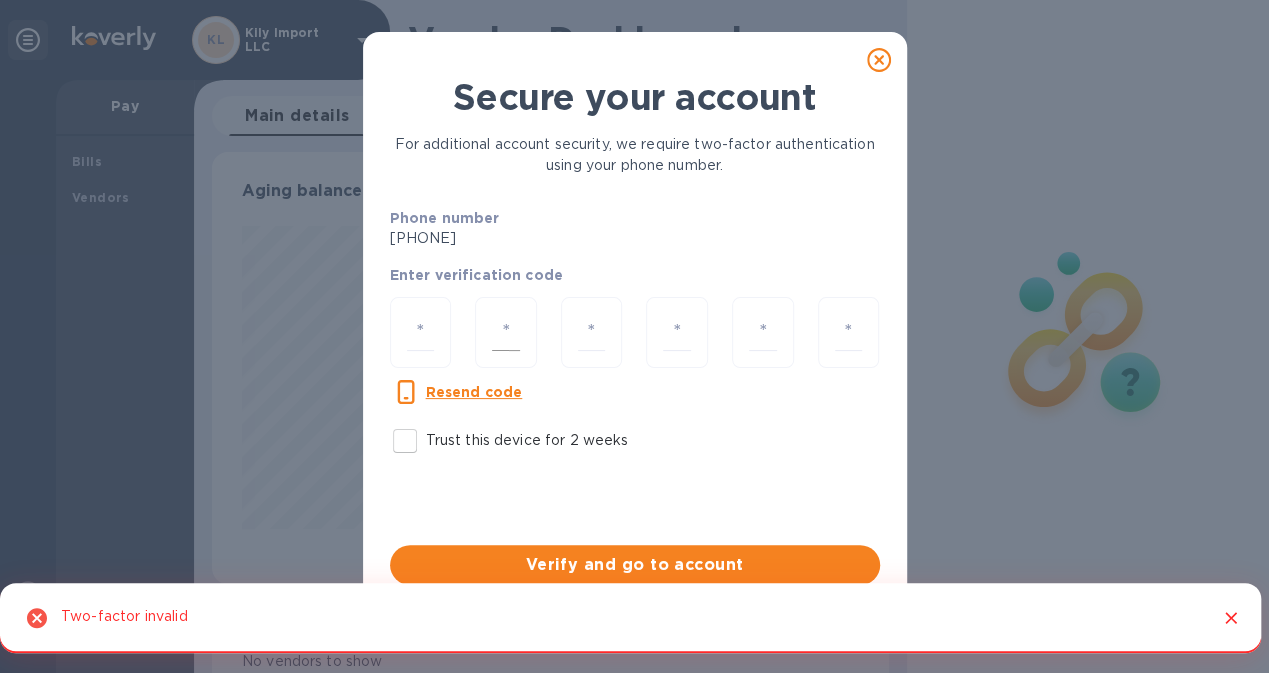 scroll, scrollTop: 999568, scrollLeft: 999331, axis: both 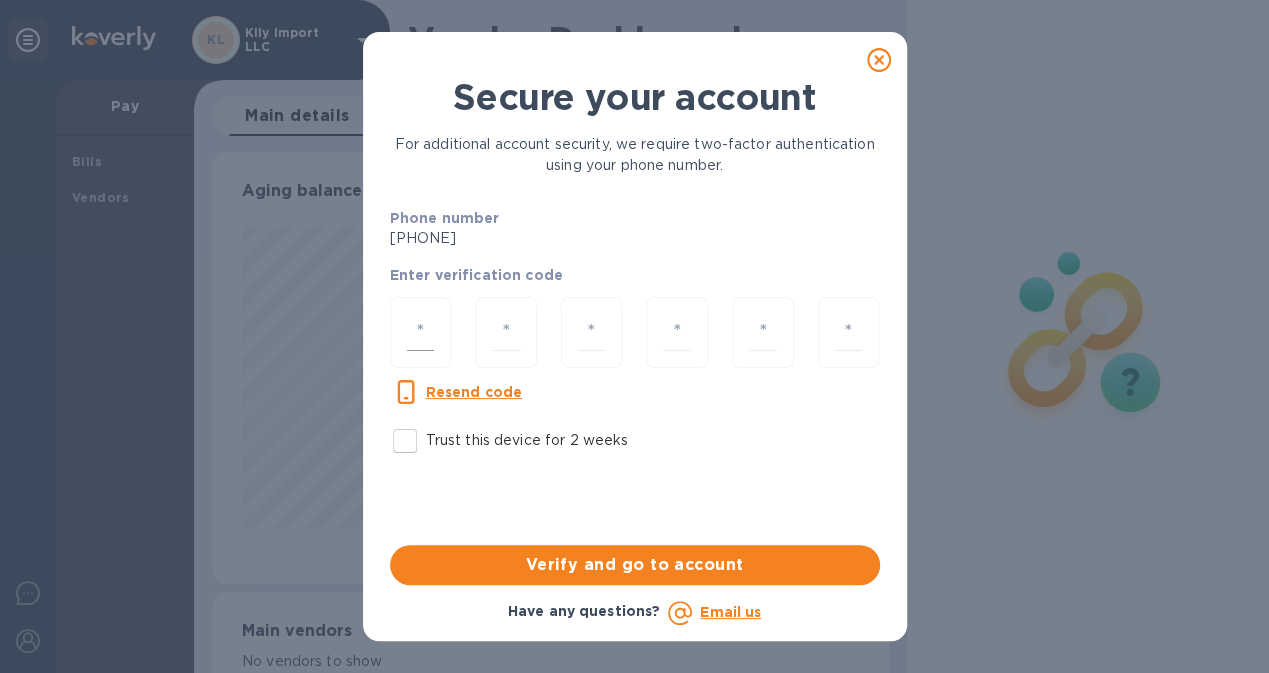 click at bounding box center [421, 332] 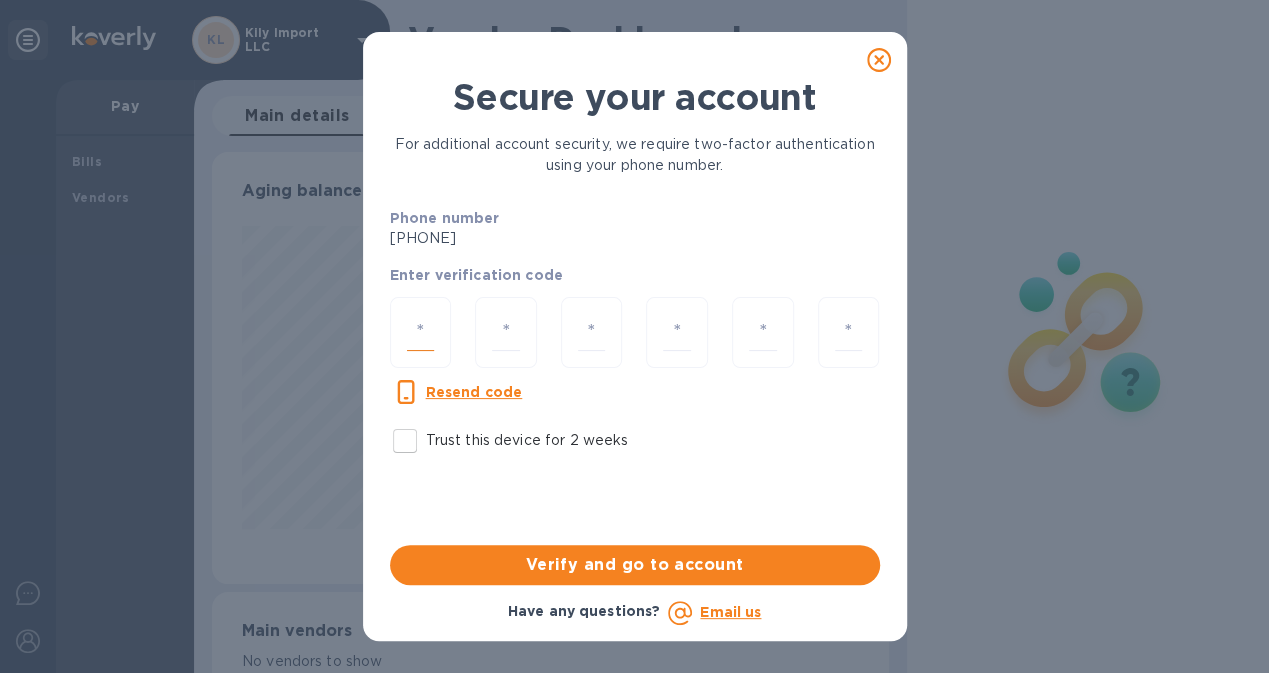 type on "9" 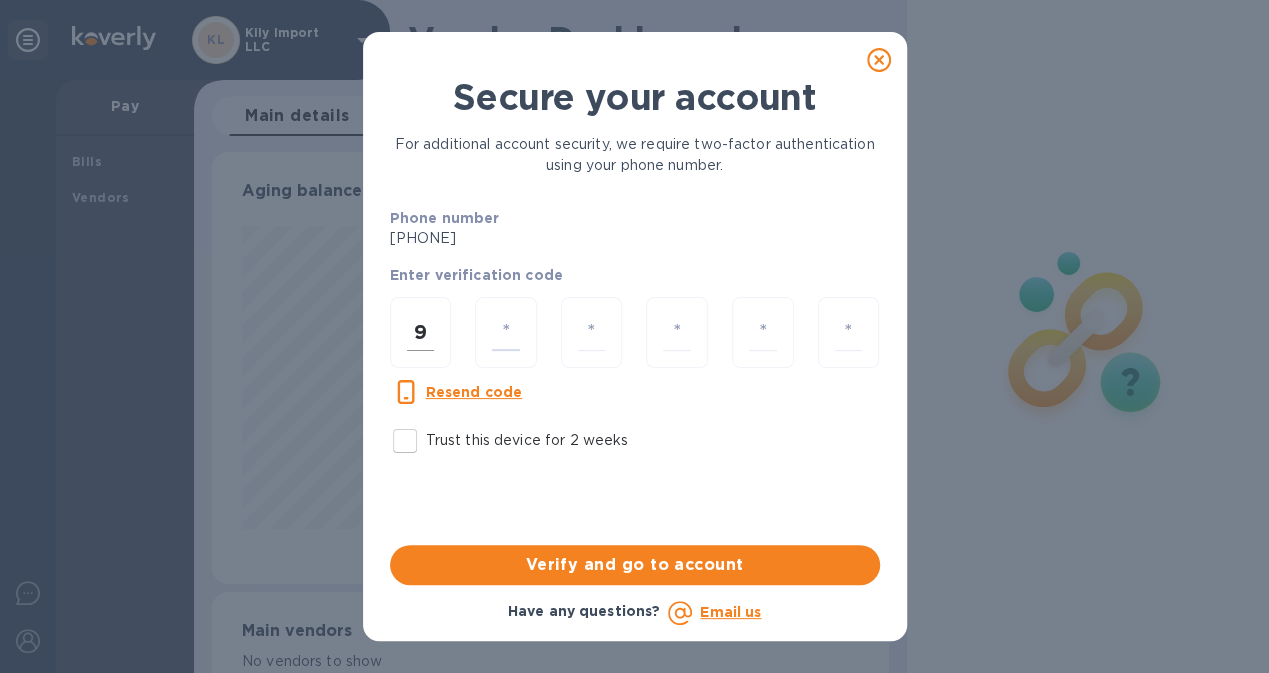 type on "4" 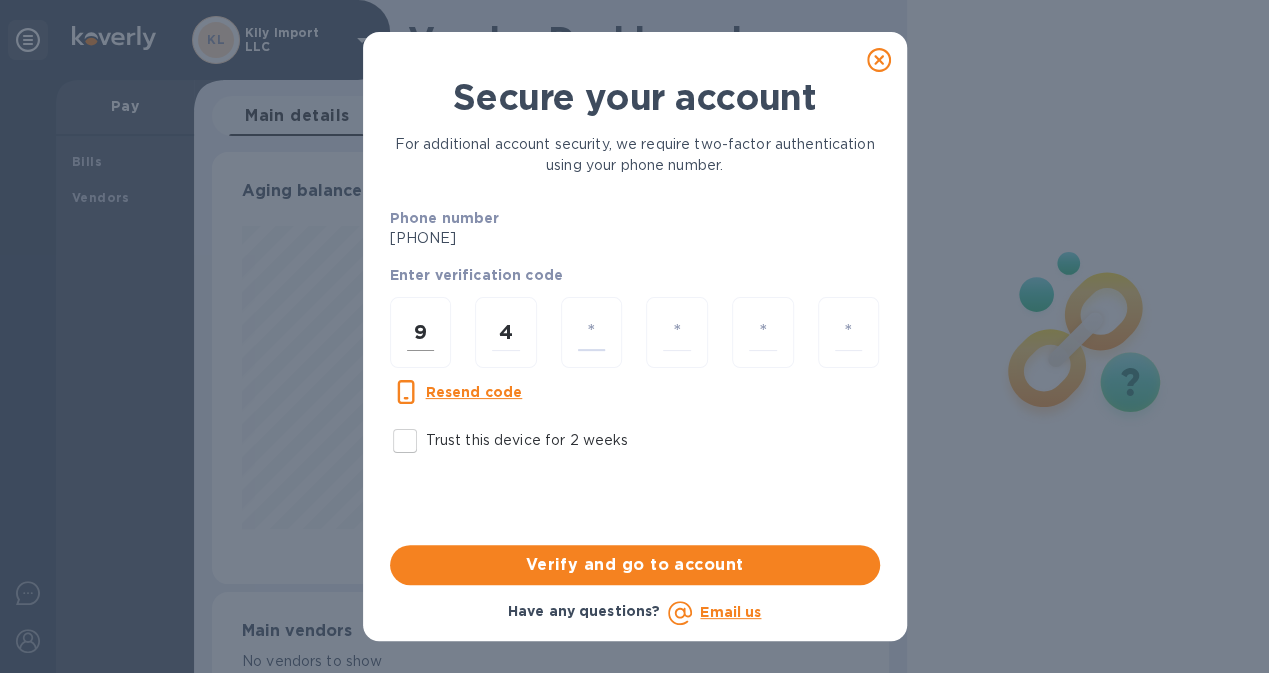 type on "6" 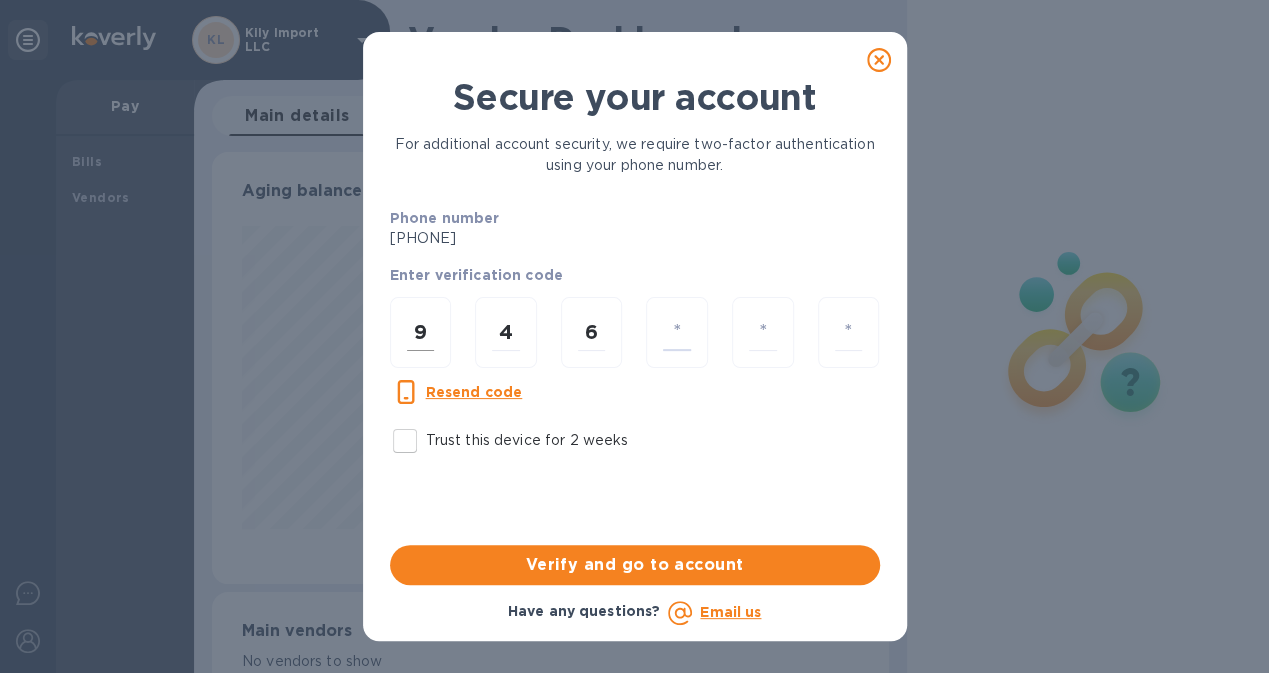 type on "5" 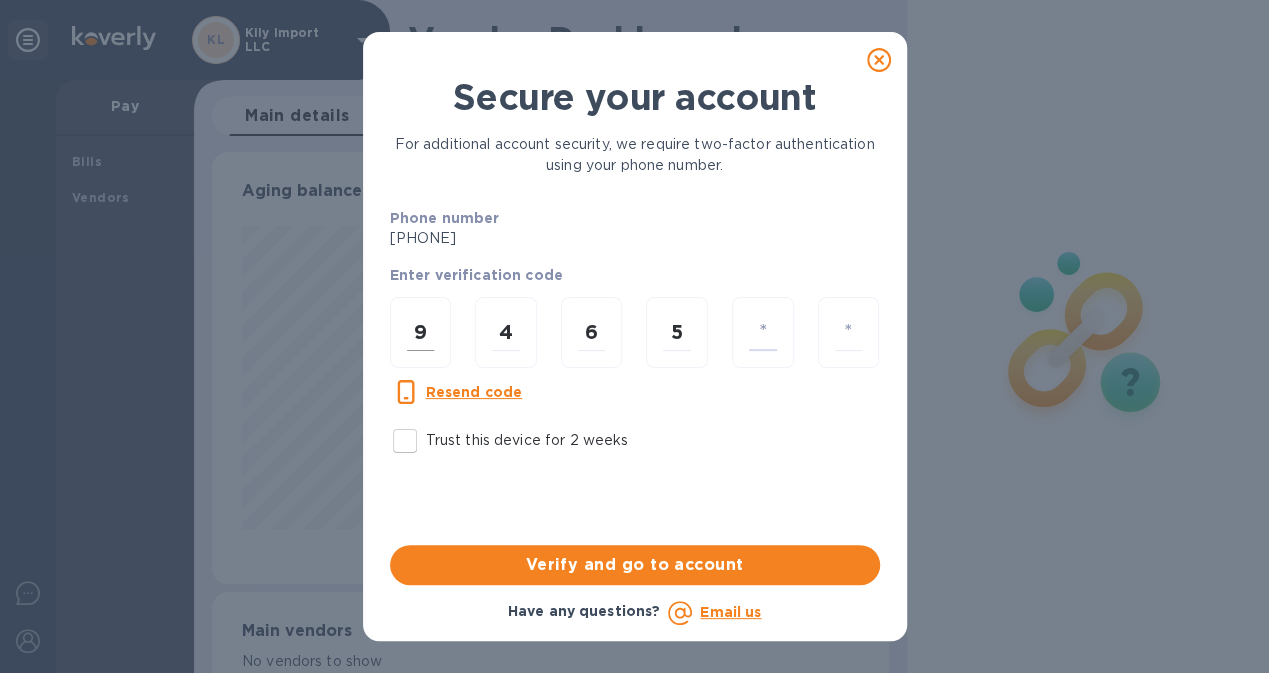 type on "6" 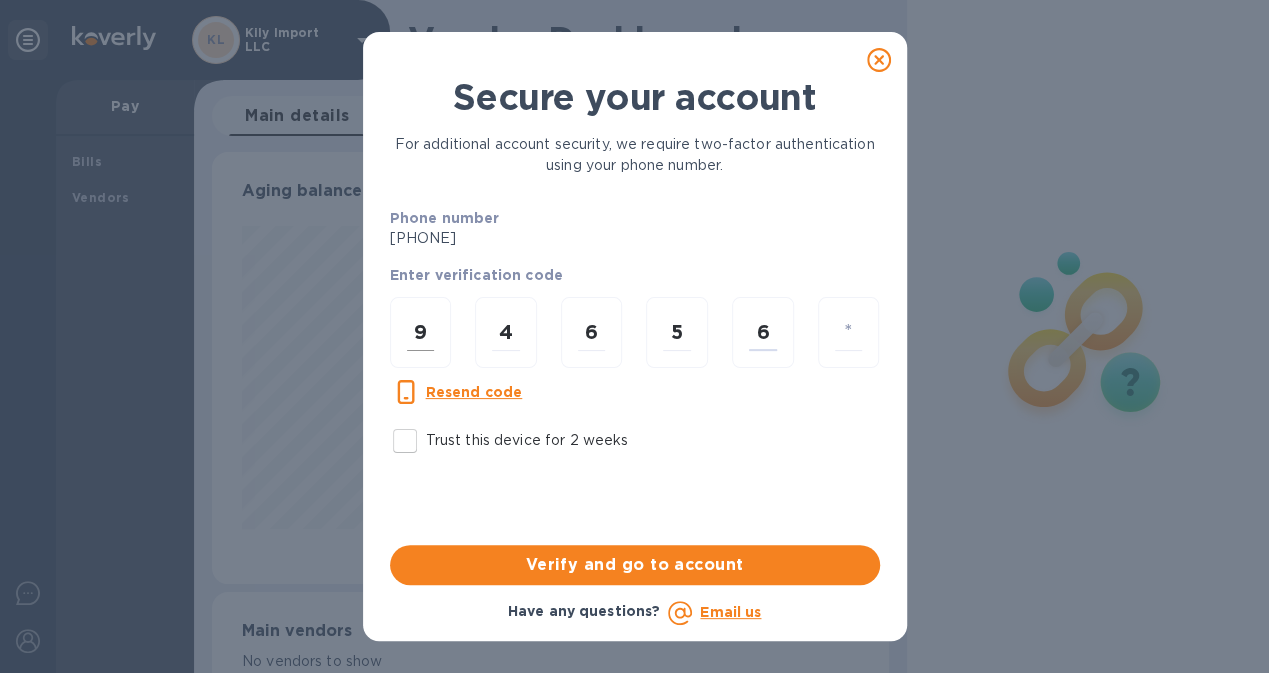 type on "6" 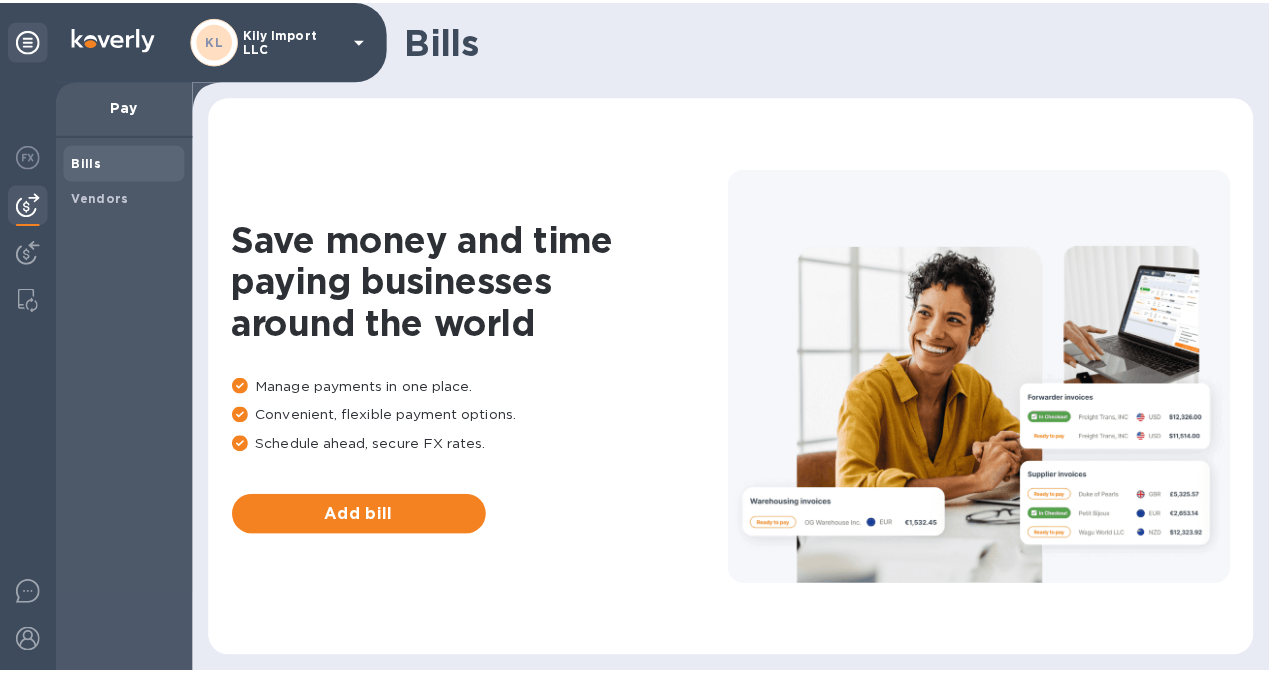 scroll, scrollTop: 0, scrollLeft: 0, axis: both 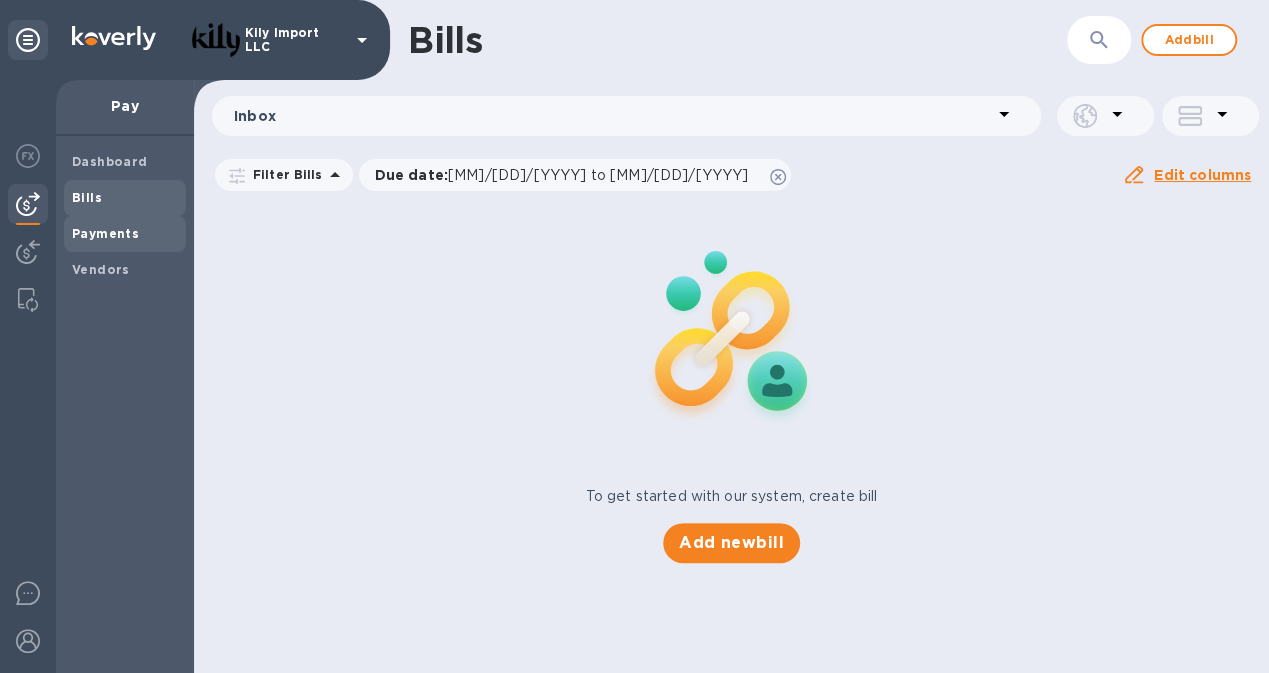 click on "Payments" at bounding box center (105, 233) 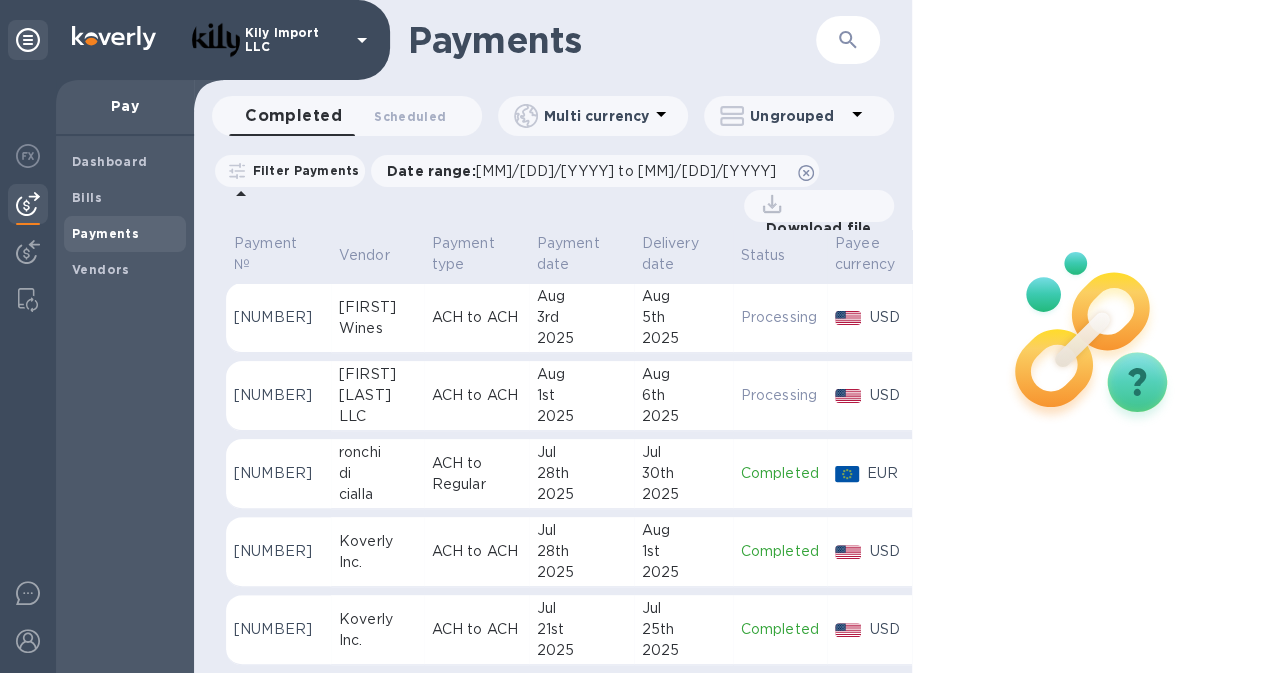 click on "[FIRST] [LAST]" at bounding box center [377, 318] 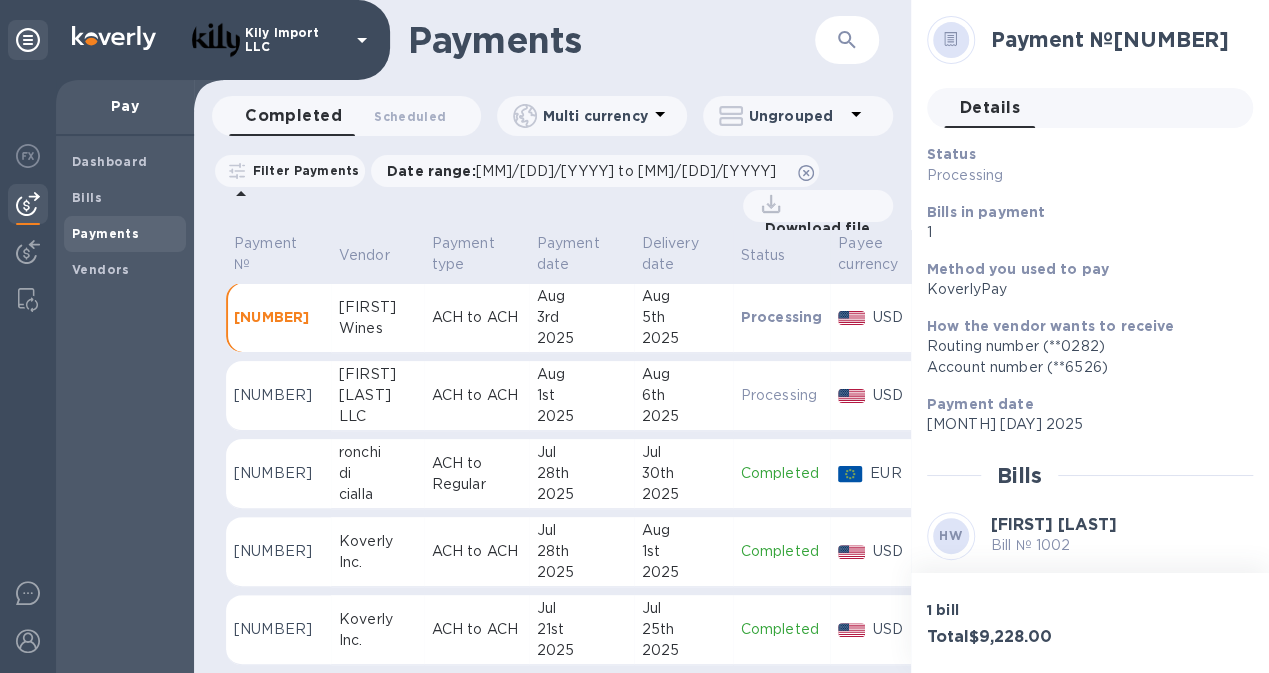 click on "[FIRST] [LAST]" at bounding box center [1054, 524] 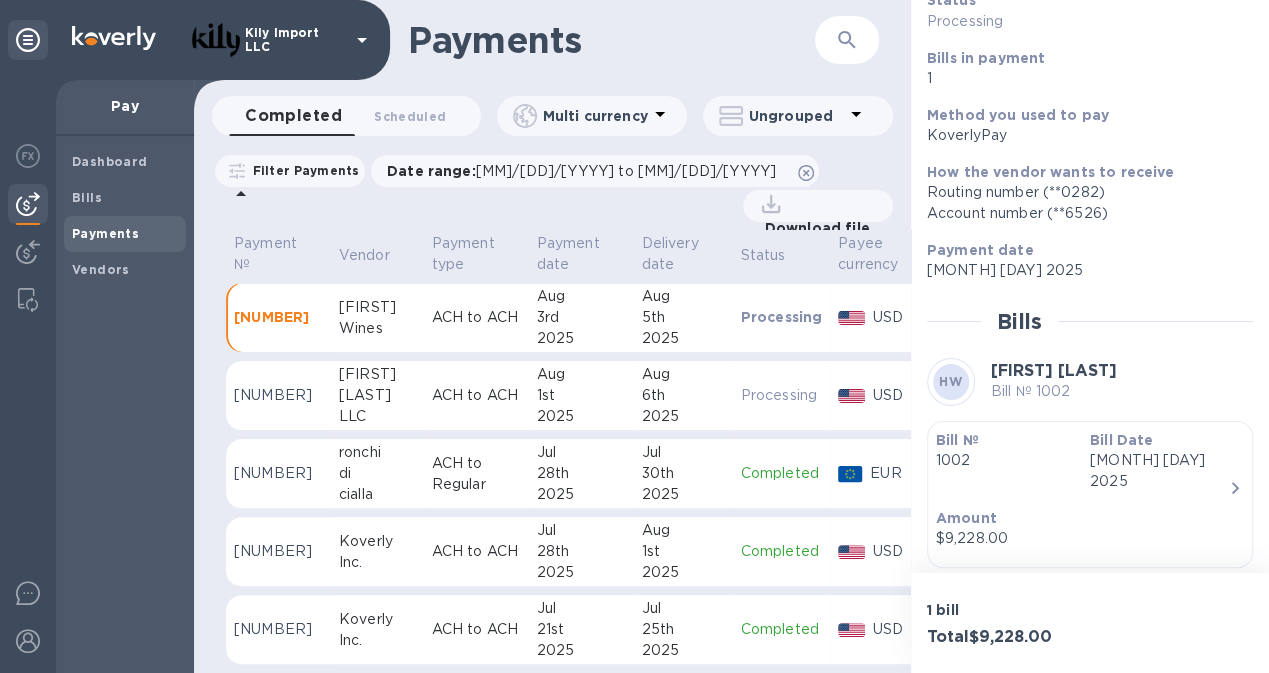 scroll, scrollTop: 158, scrollLeft: 0, axis: vertical 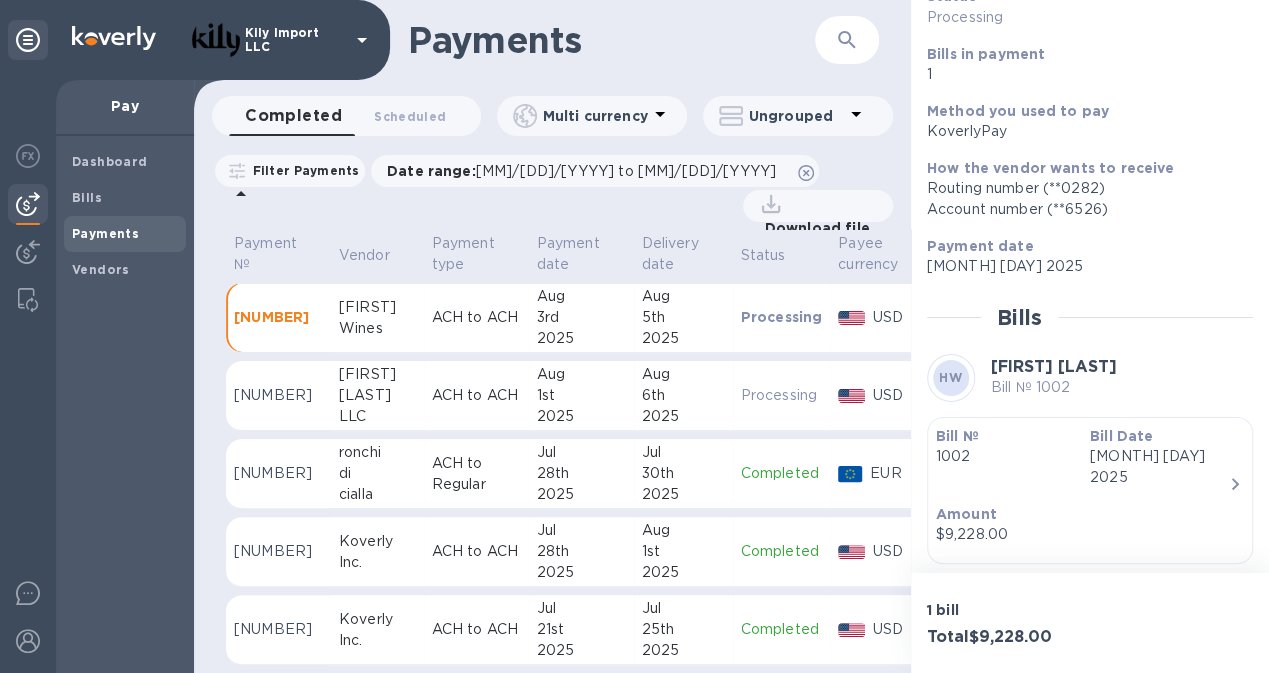 click on "[MONTH] [DAY] 2025" at bounding box center (1159, 467) 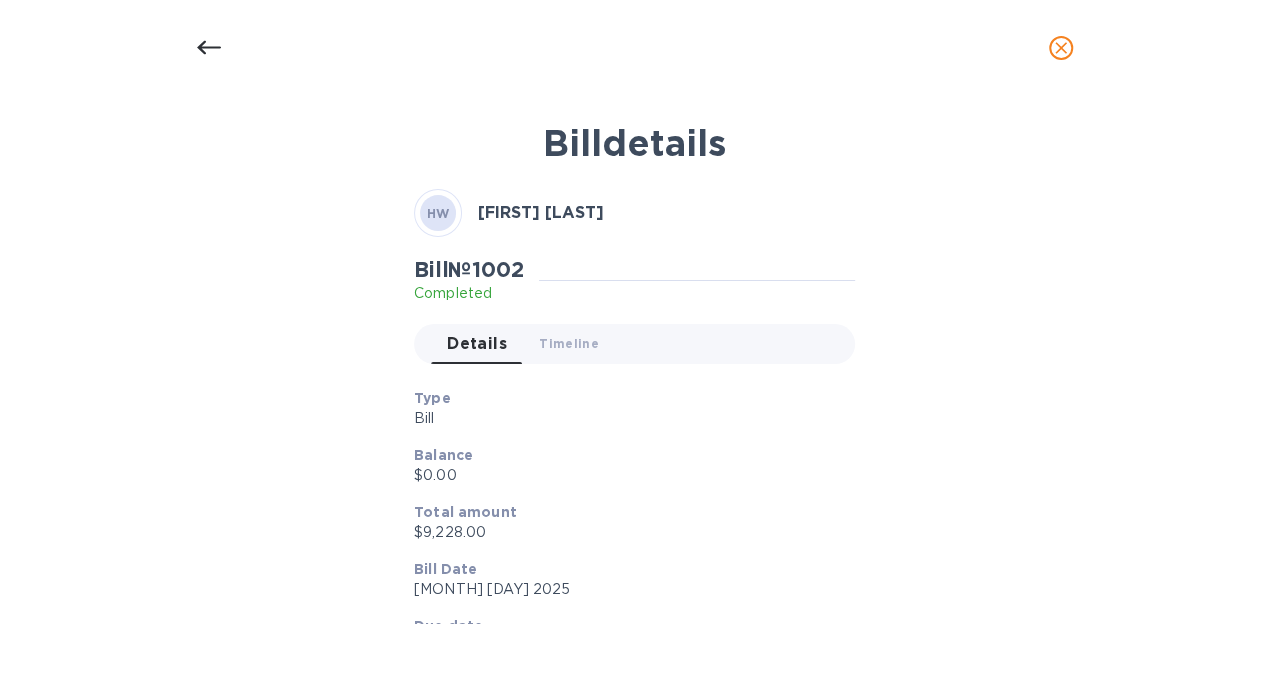 scroll, scrollTop: 0, scrollLeft: 0, axis: both 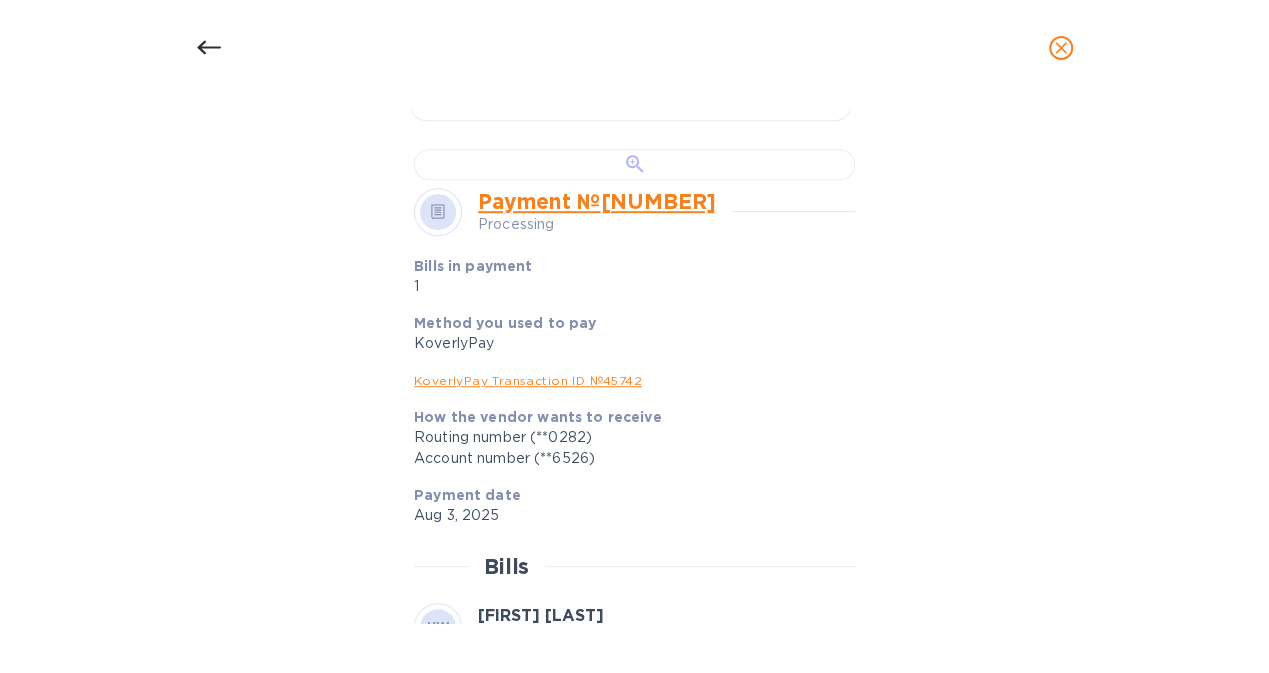 click at bounding box center (634, 164) 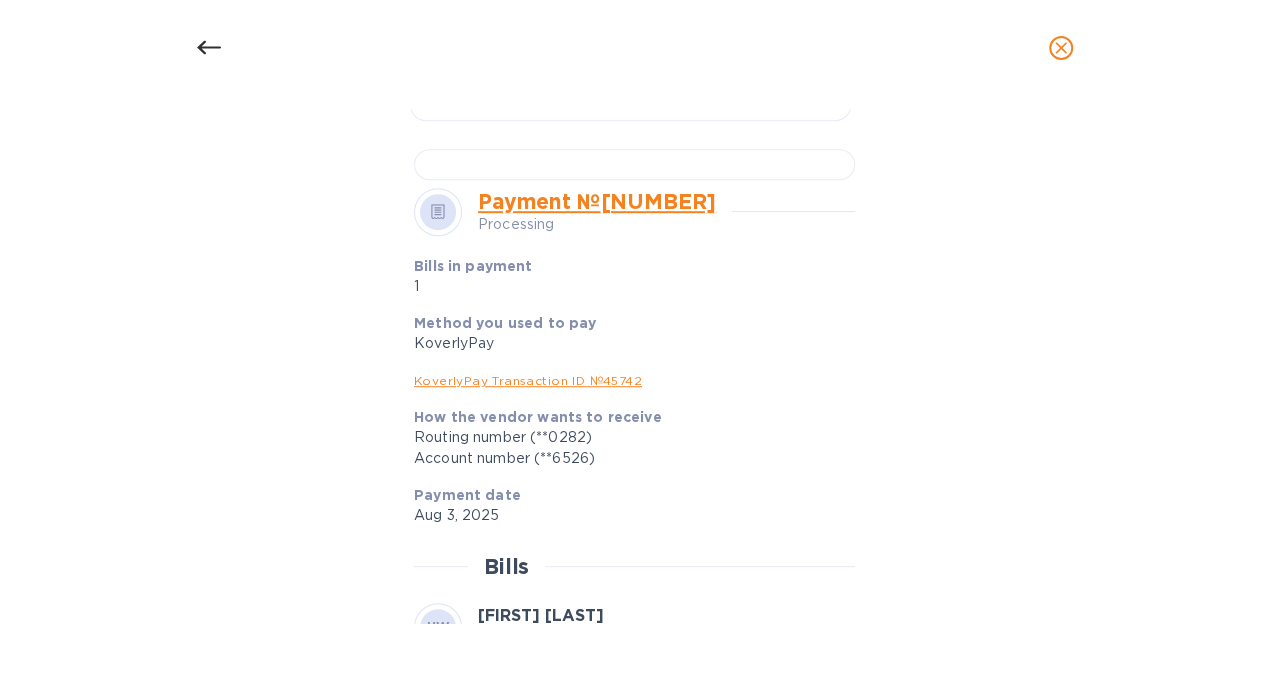 click 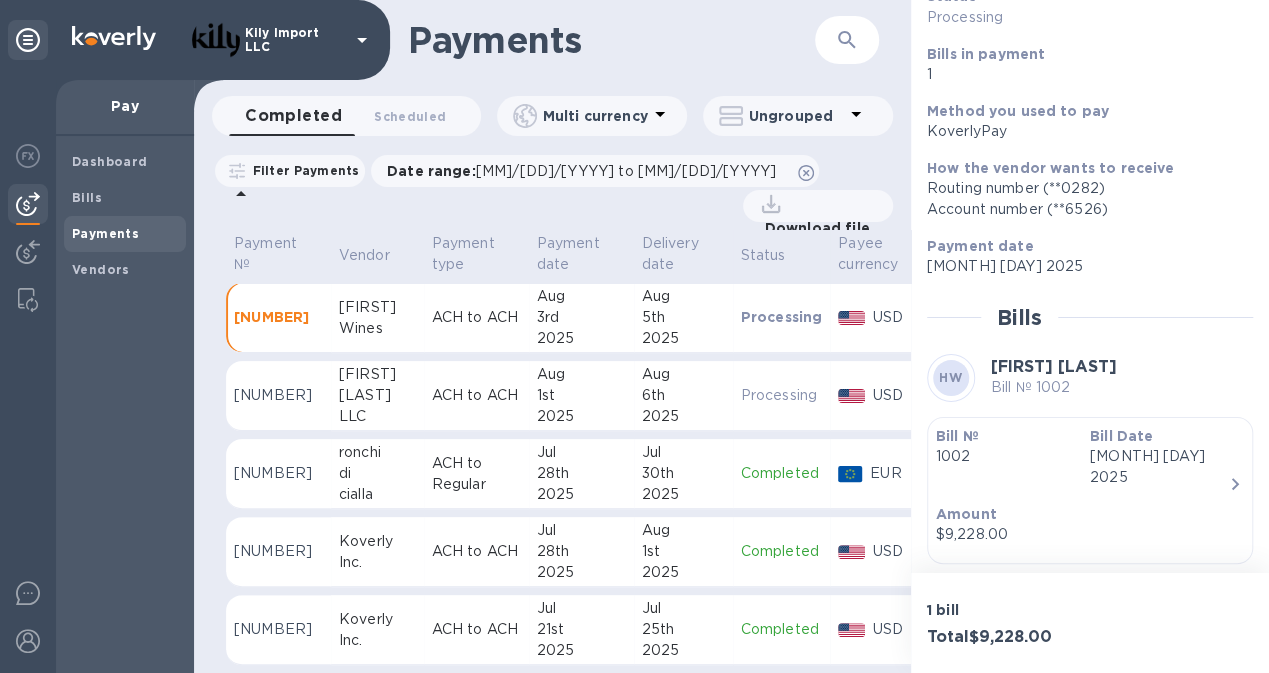 click on "5th" at bounding box center (683, 317) 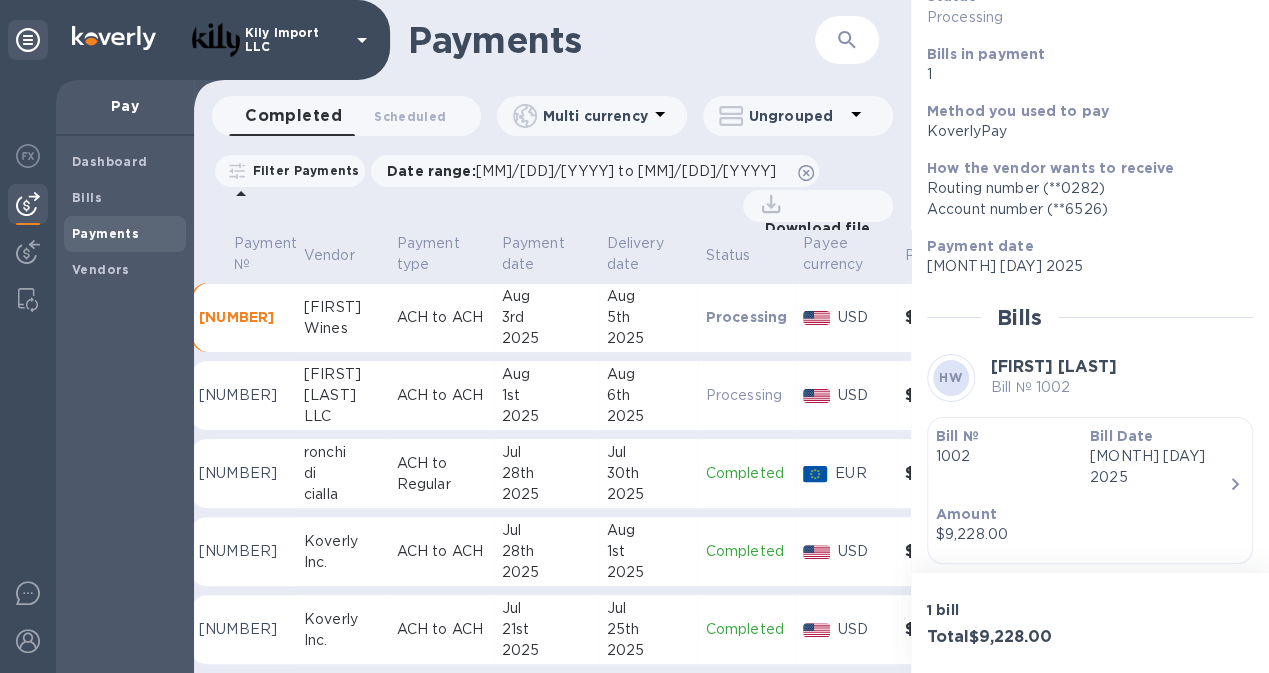 scroll, scrollTop: 0, scrollLeft: 0, axis: both 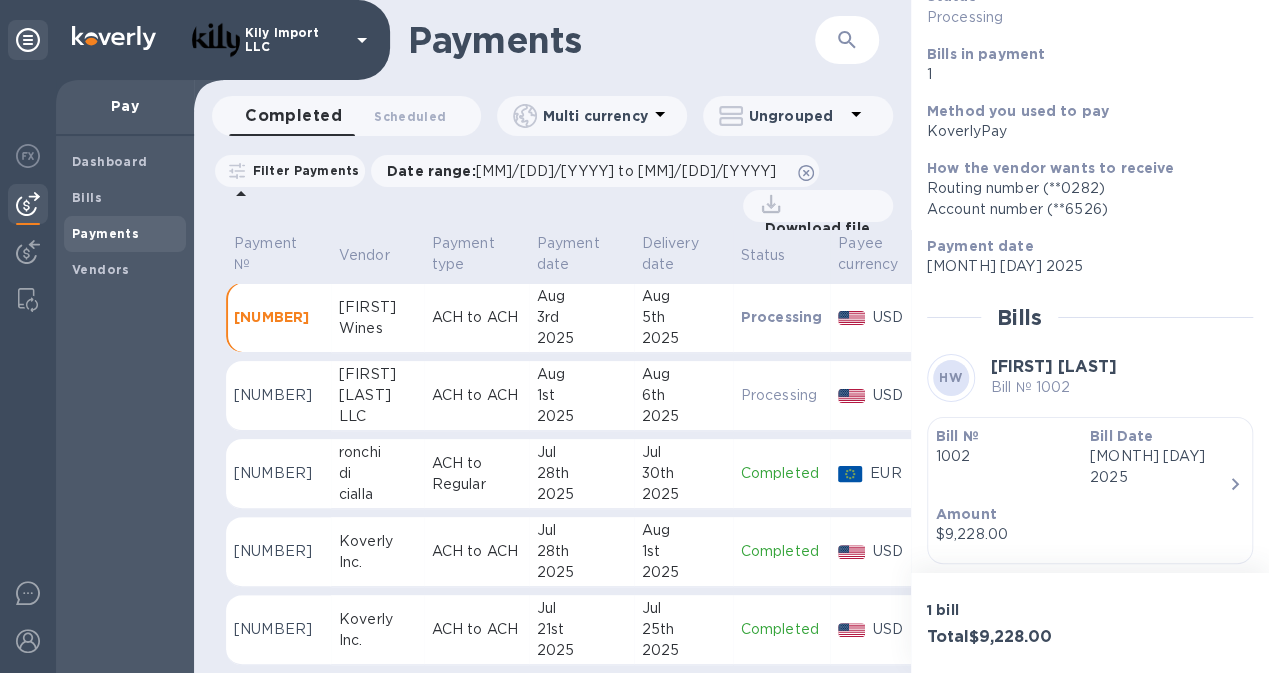 click on "1st" at bounding box center (581, 395) 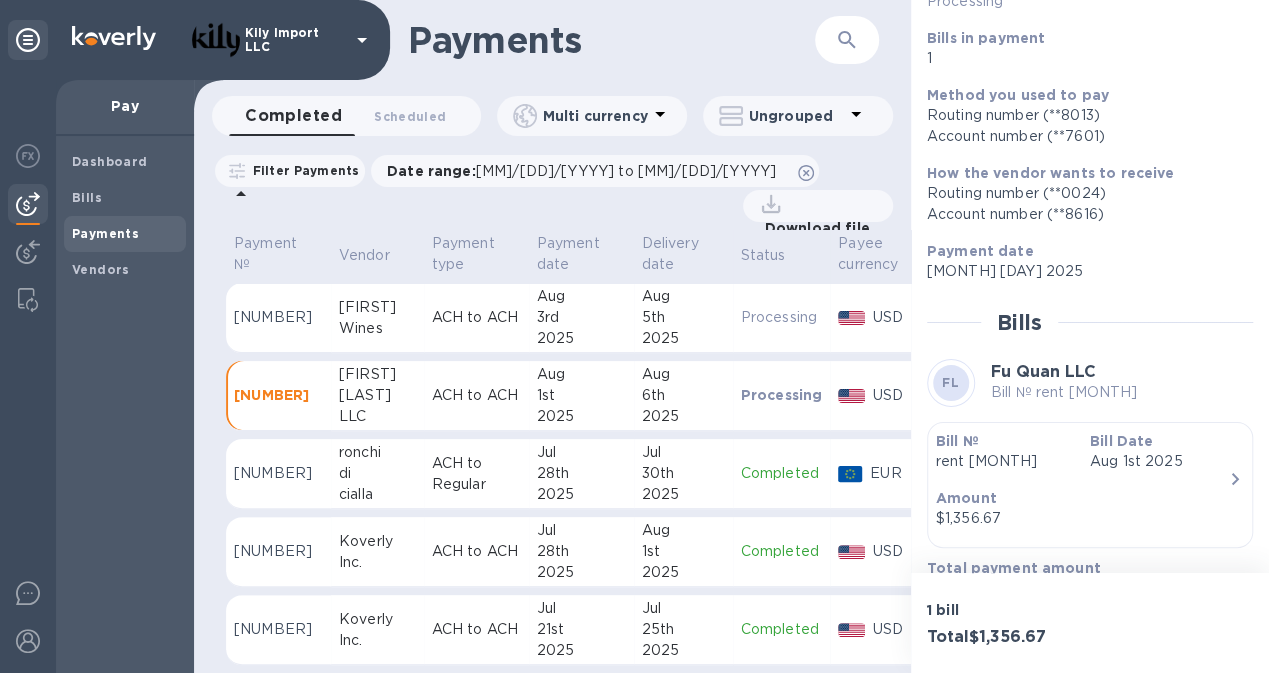 scroll, scrollTop: 179, scrollLeft: 0, axis: vertical 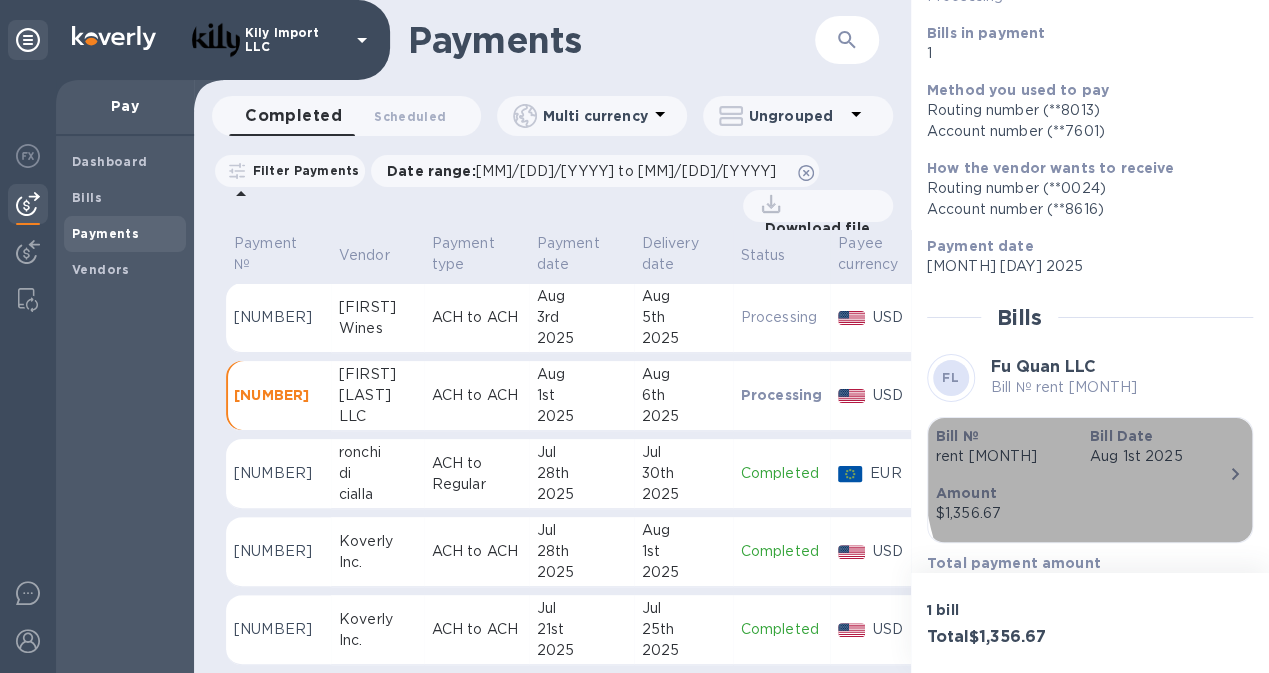 click 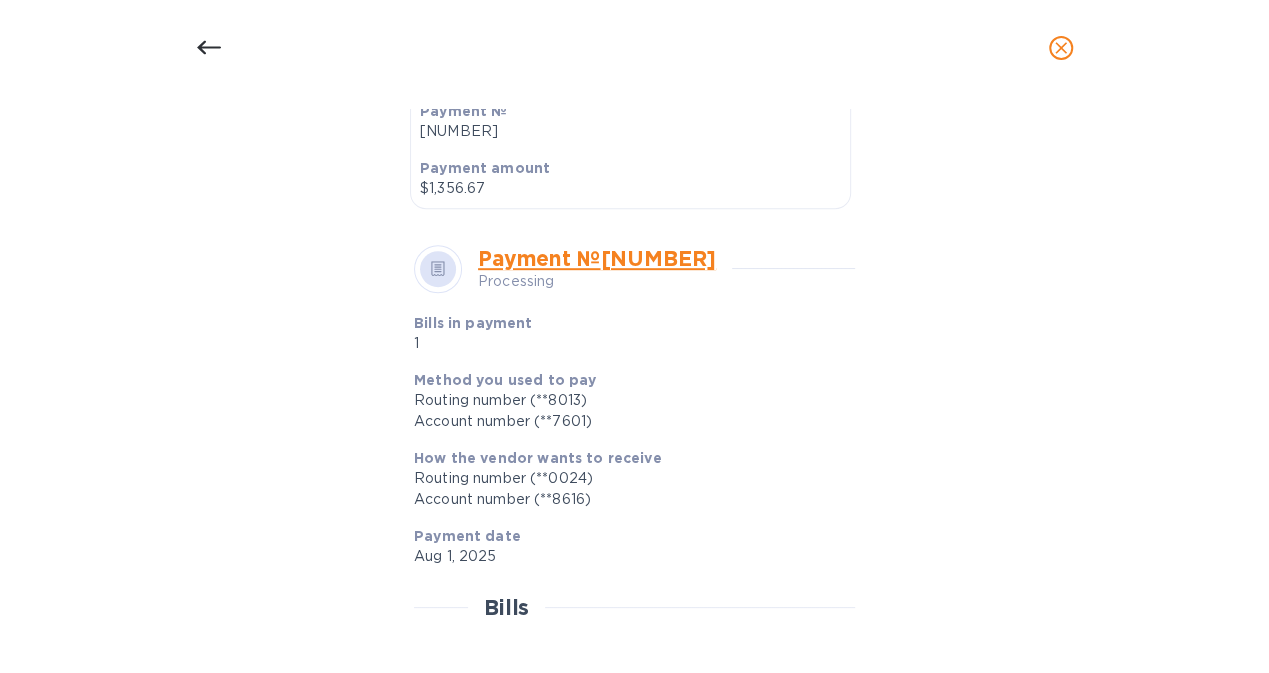 scroll, scrollTop: 792, scrollLeft: 0, axis: vertical 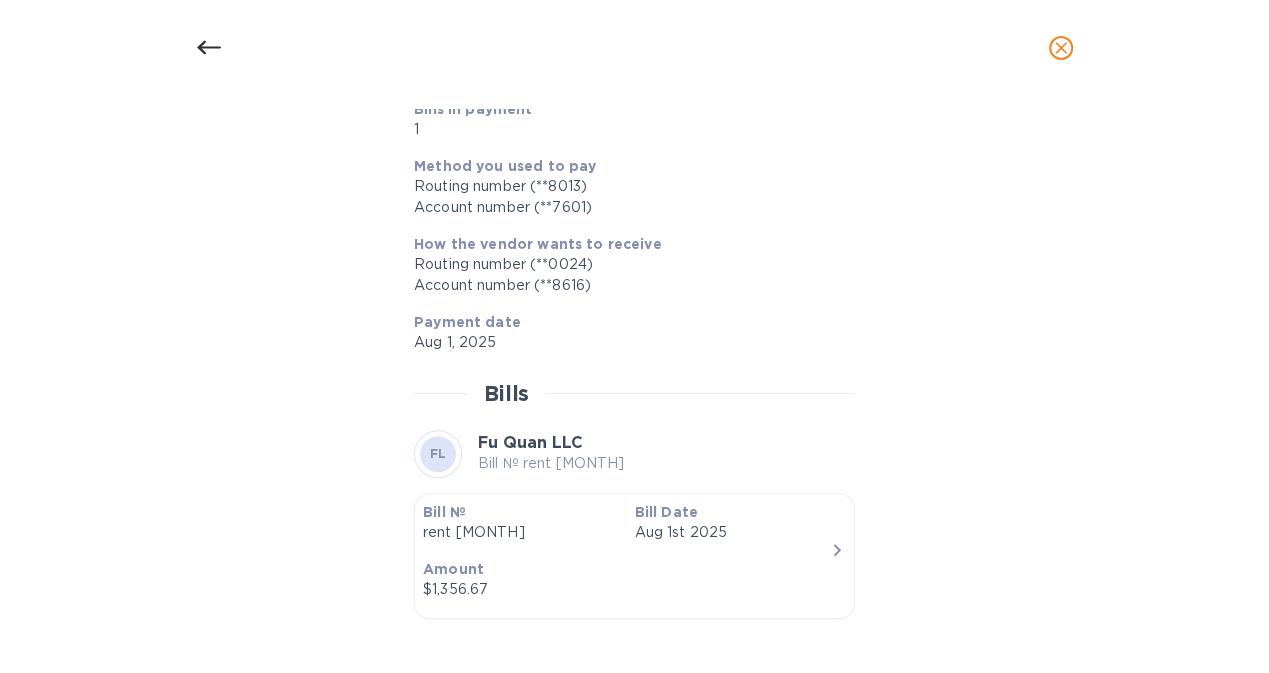 click 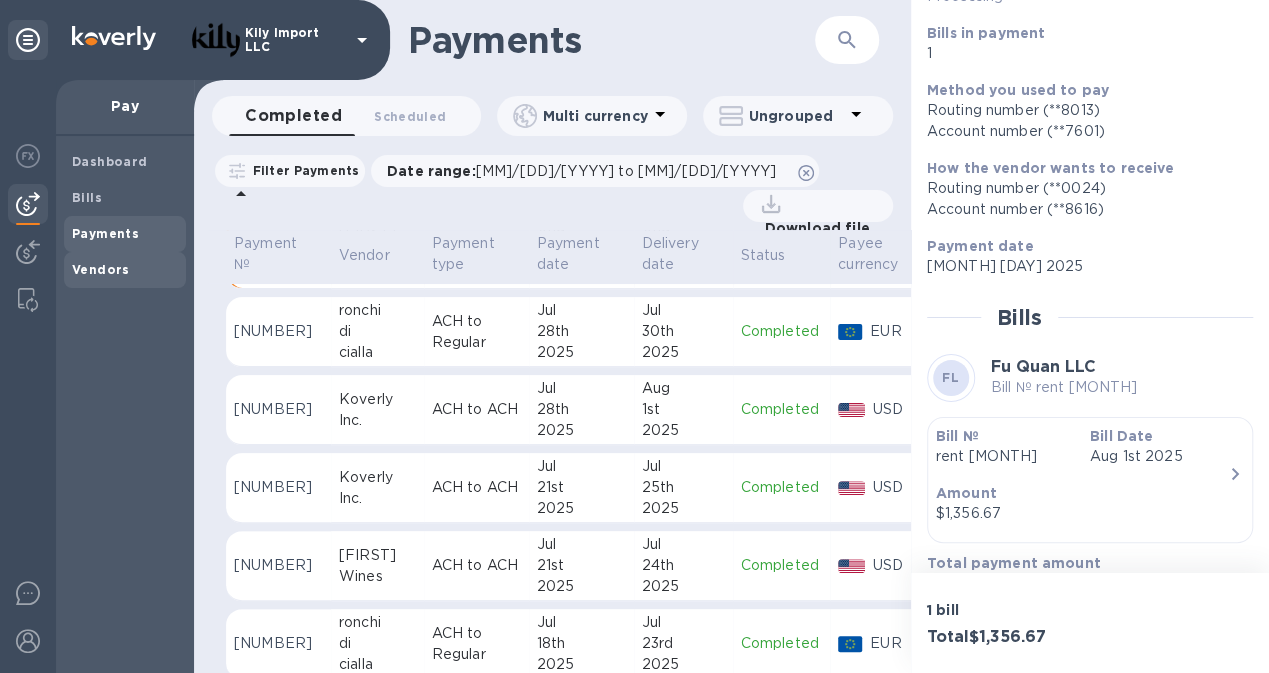 scroll, scrollTop: 133, scrollLeft: 0, axis: vertical 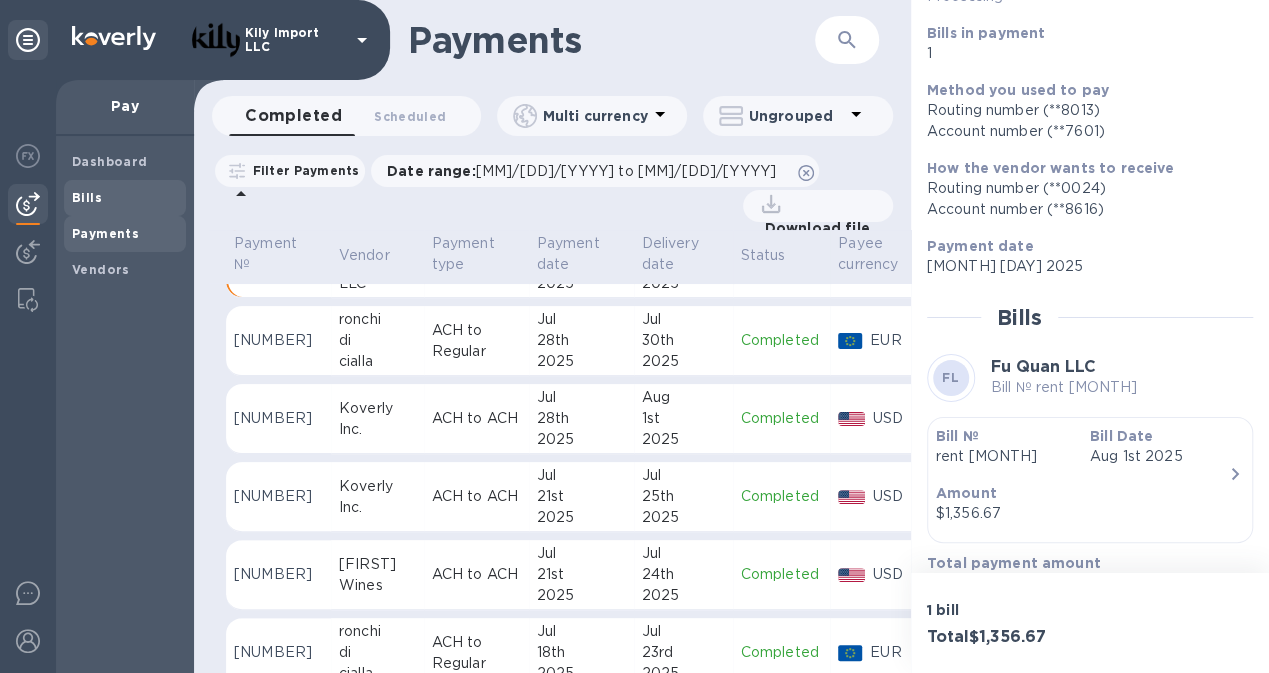 click on "Bills" at bounding box center (87, 197) 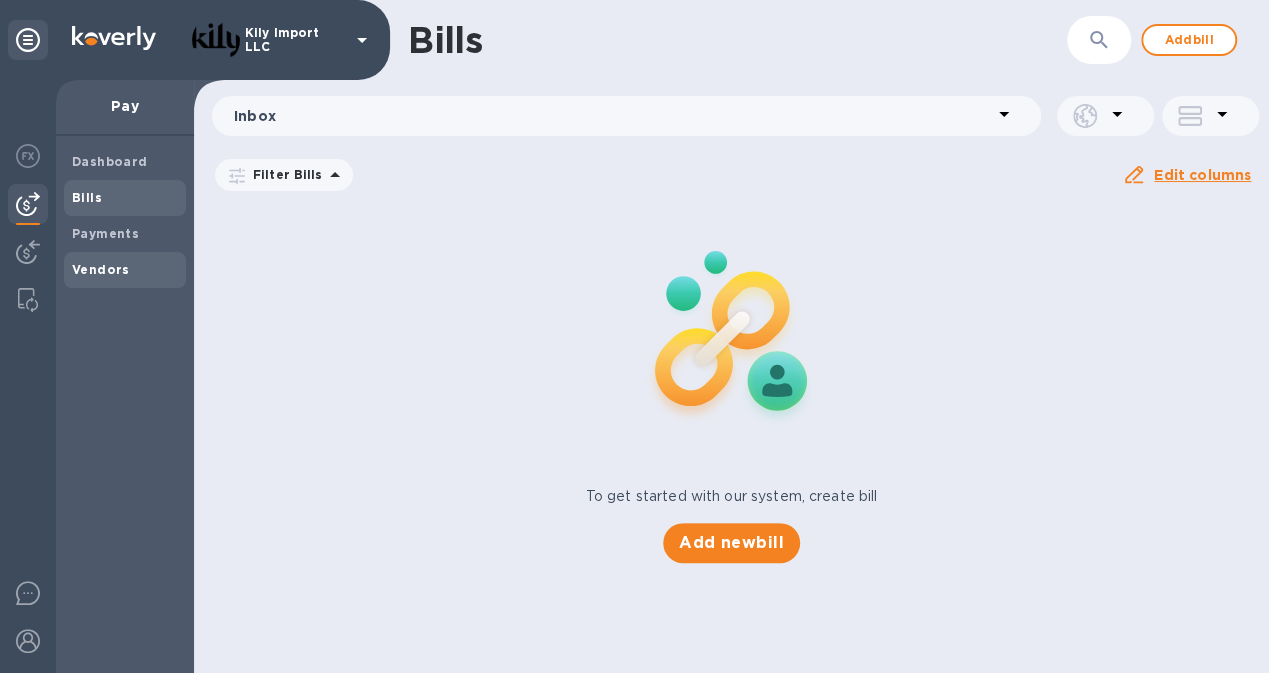 click on "Vendors" at bounding box center (101, 269) 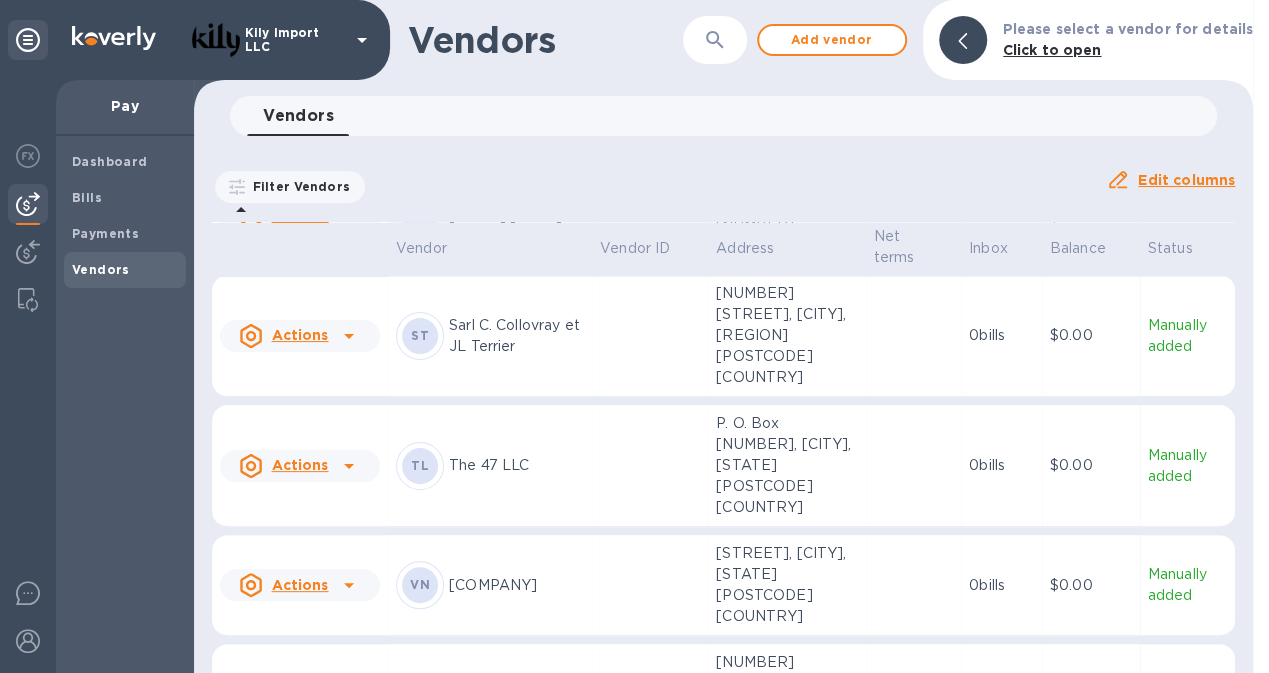 scroll, scrollTop: 2010, scrollLeft: 0, axis: vertical 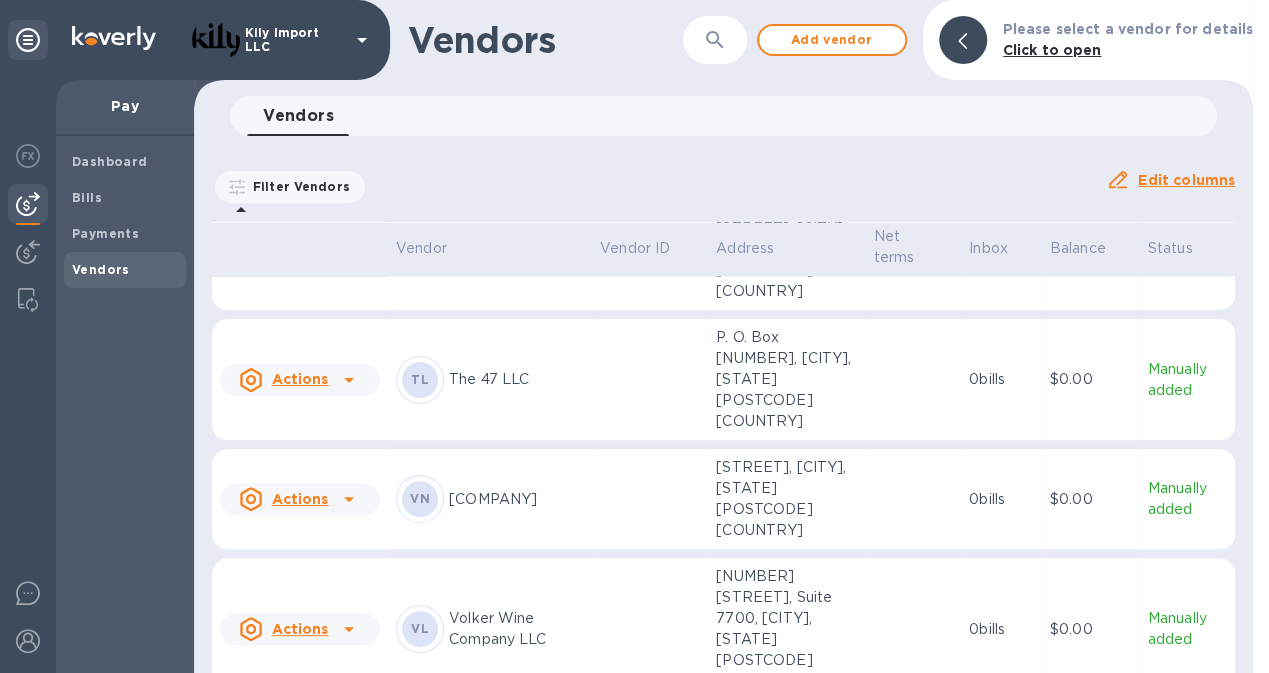 click 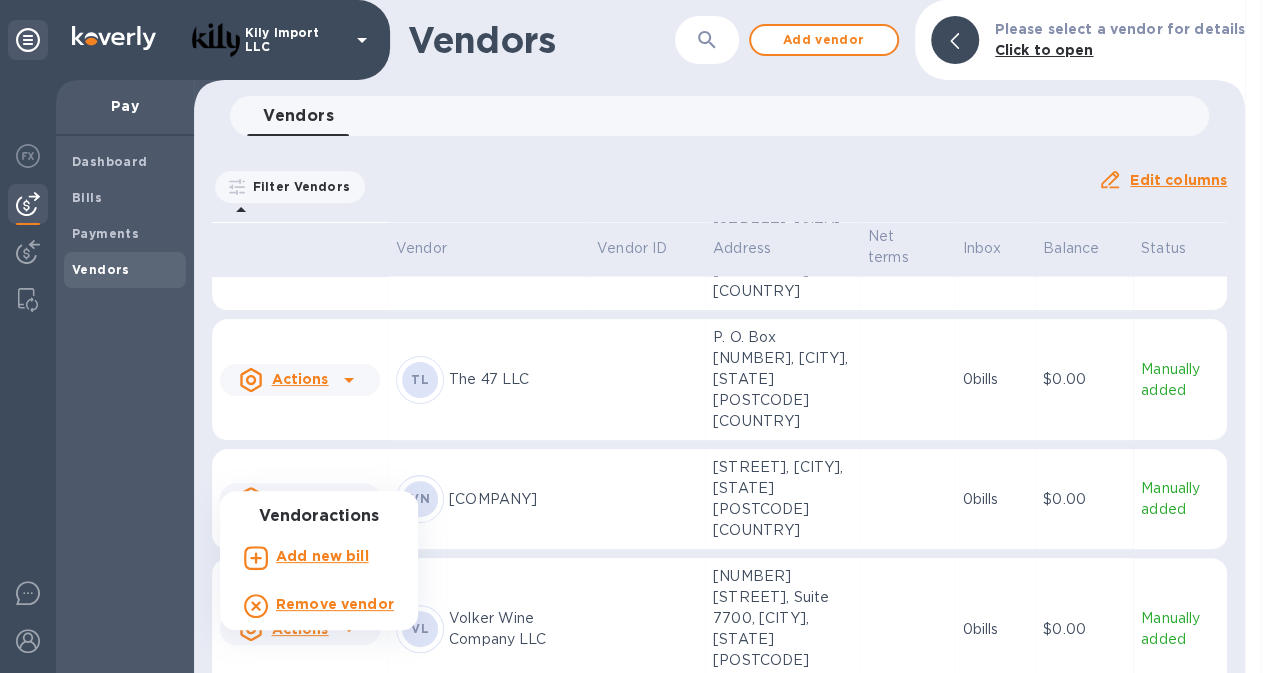 click at bounding box center (634, 336) 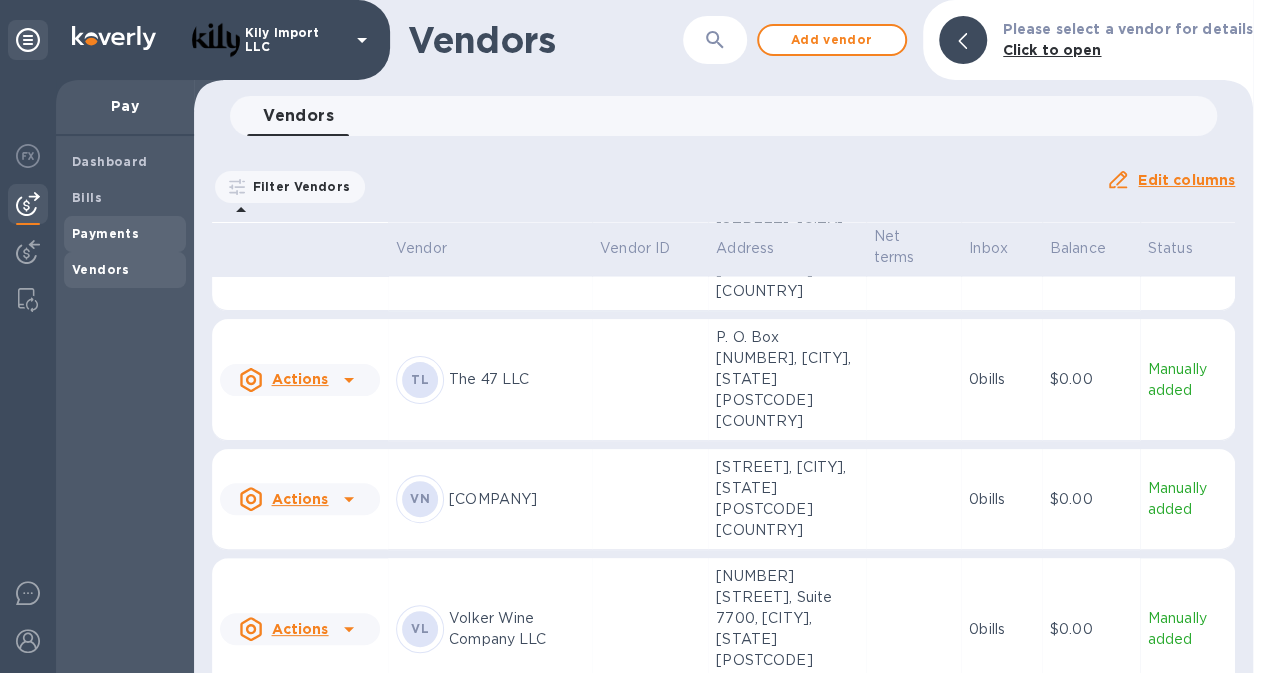 click on "Payments" at bounding box center (105, 233) 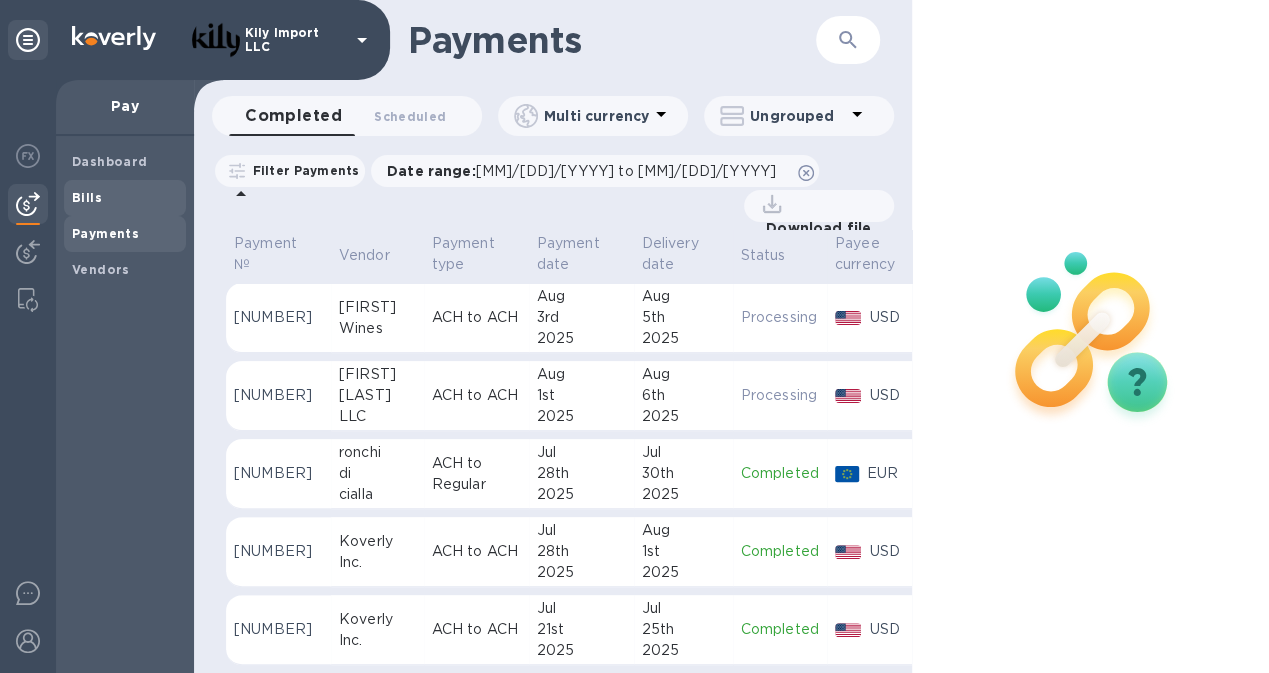 click on "Bills" at bounding box center (125, 198) 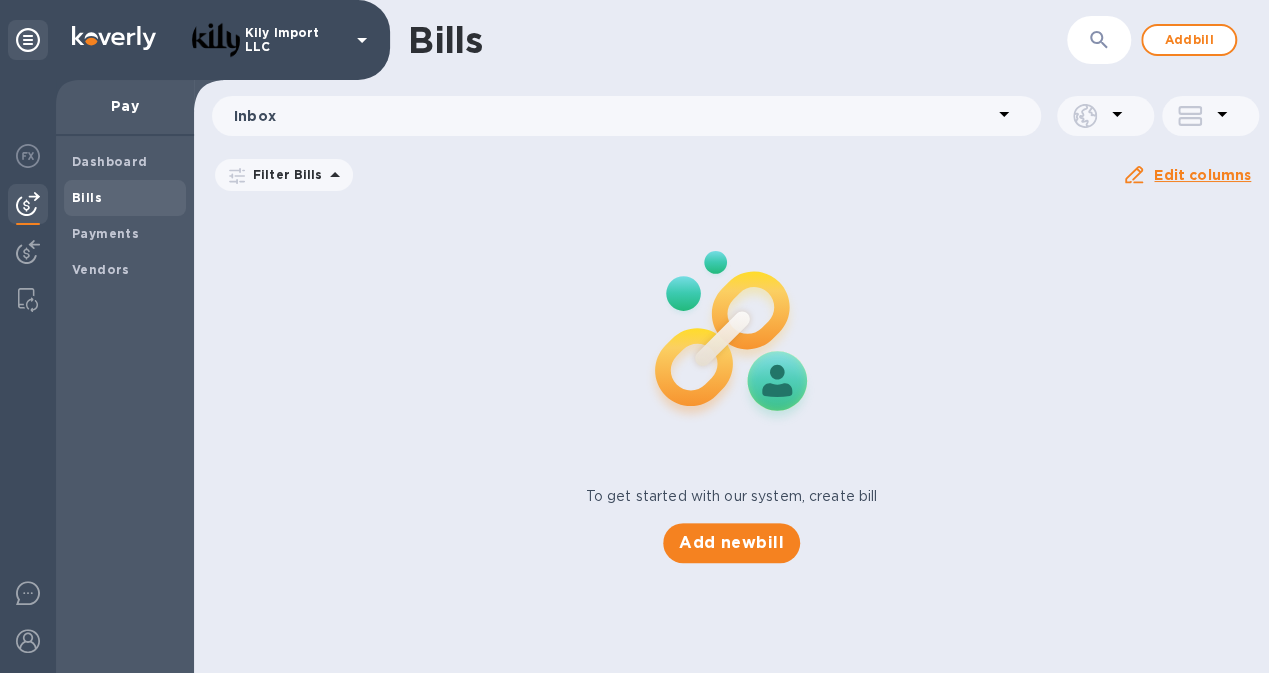 click 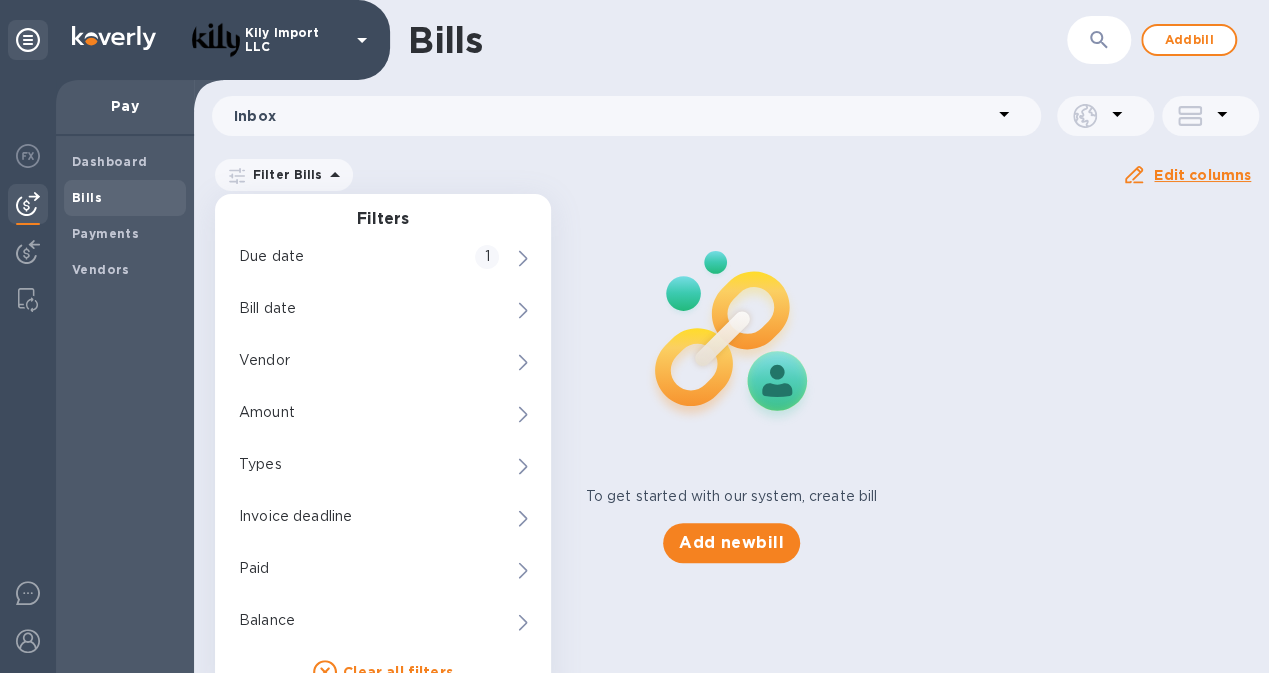 click at bounding box center [732, 334] 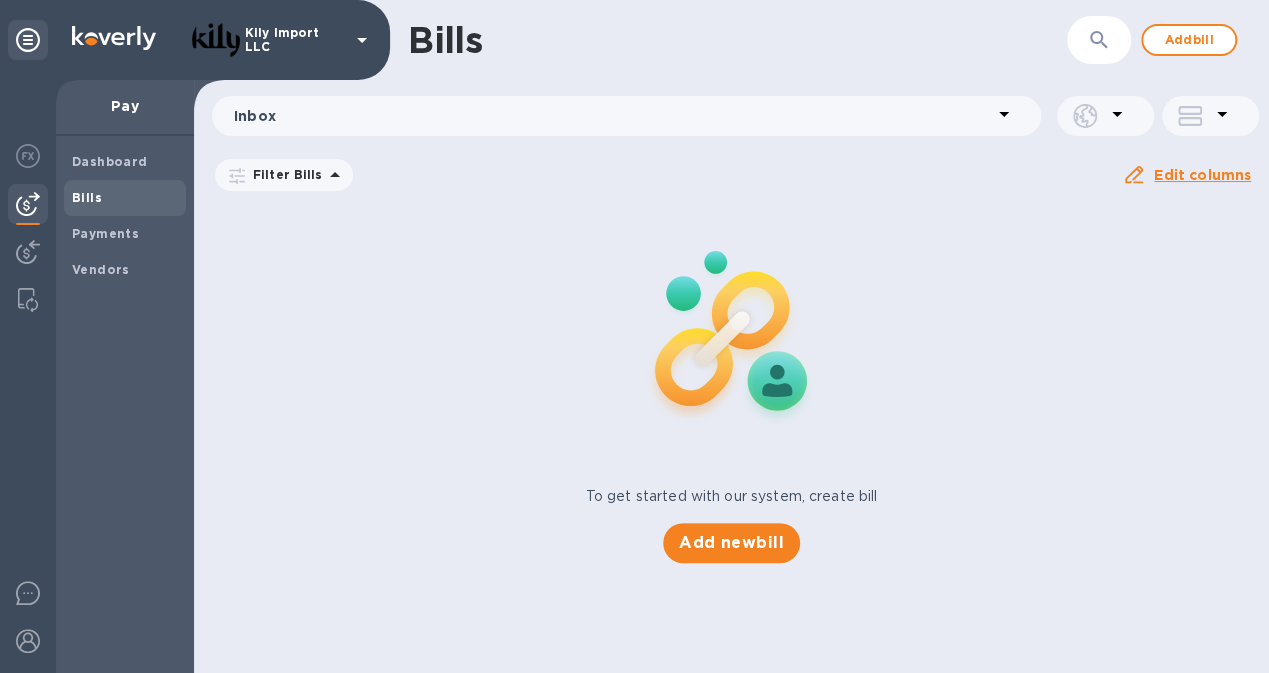 click on "[MM]/[DD]/[YYYY] to [MM]/[DD]/[YYYY]" at bounding box center [0, 0] 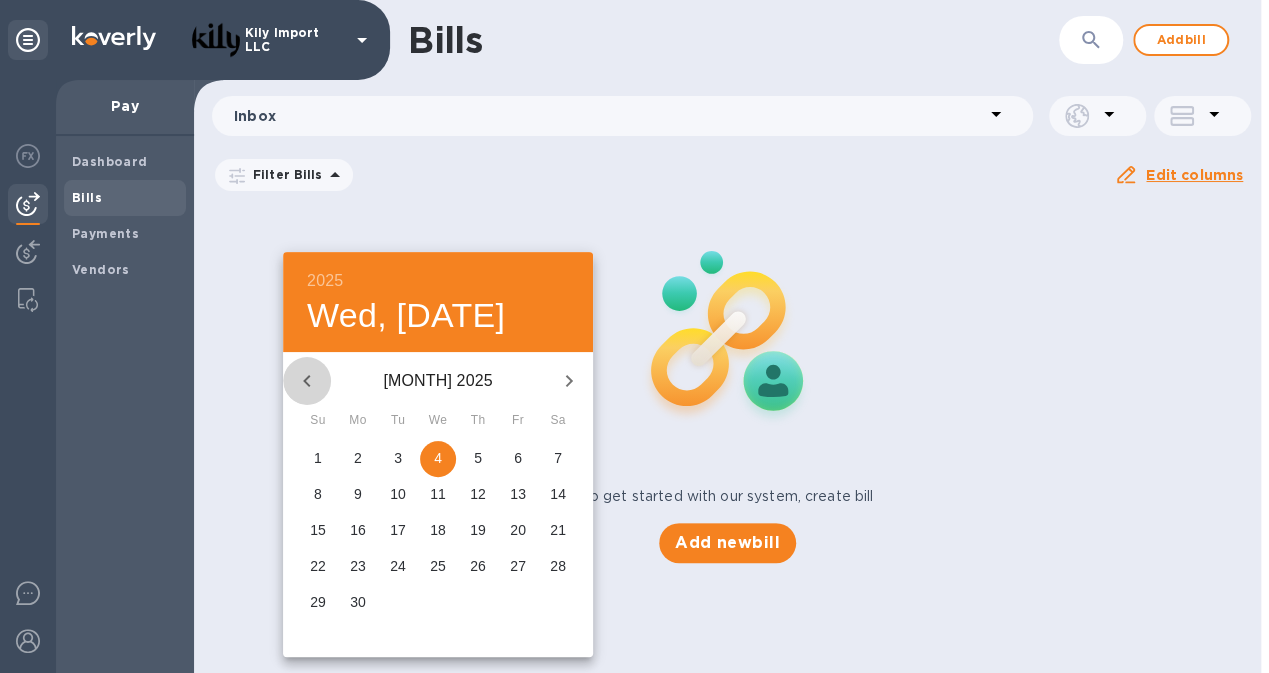 click 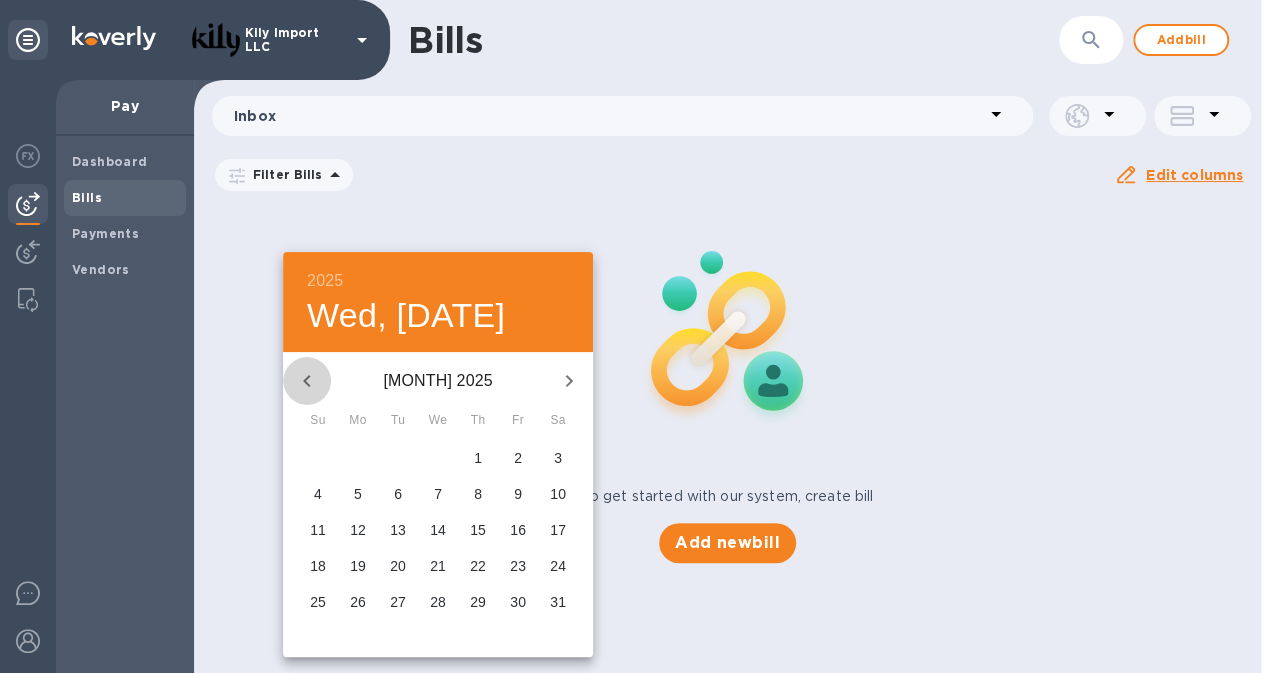 click 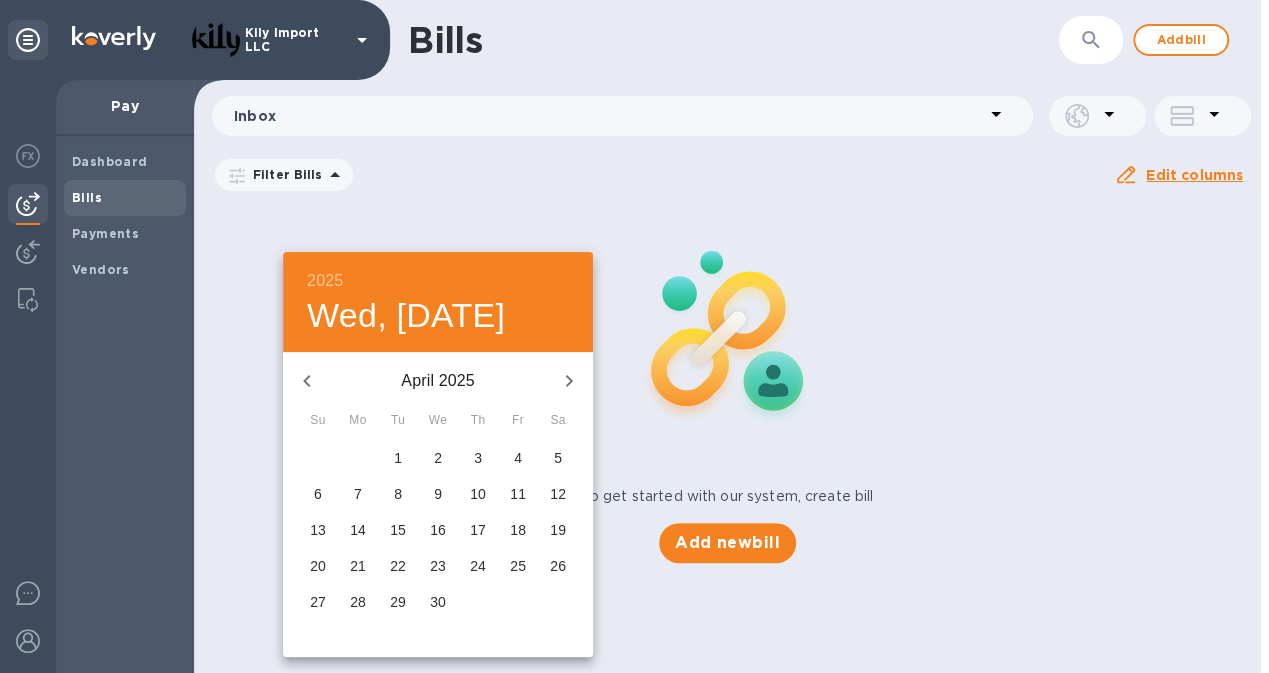 click on "1" at bounding box center [398, 458] 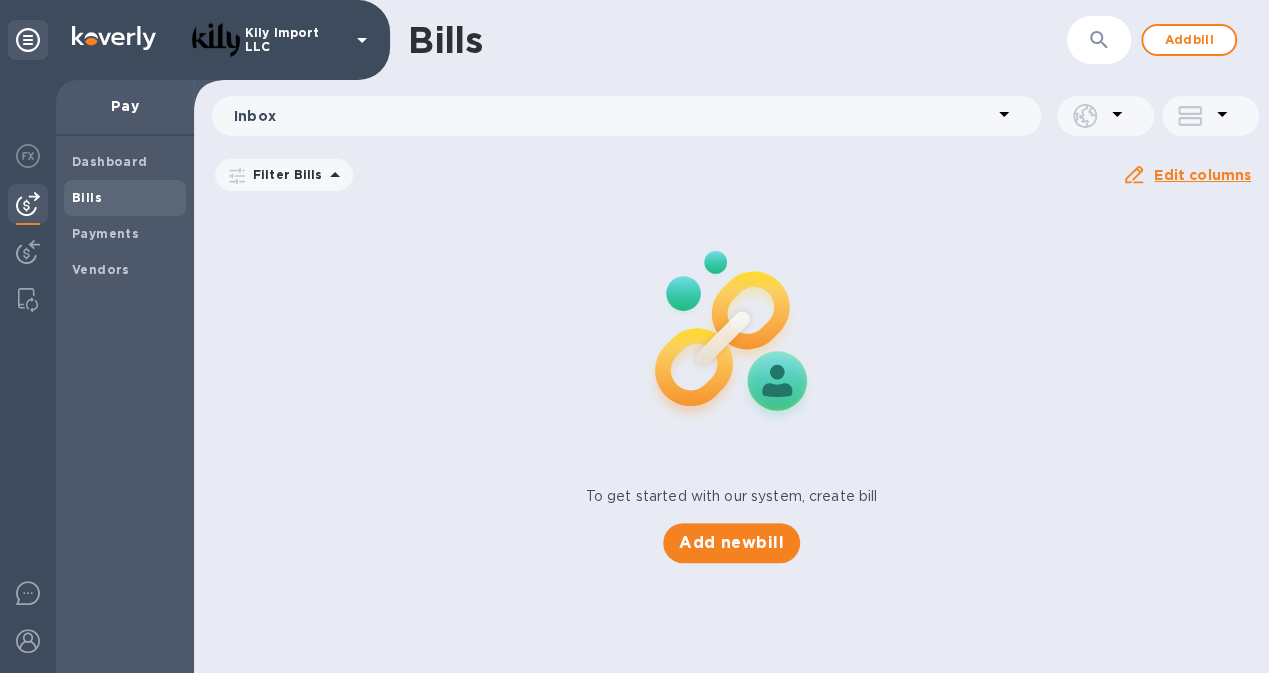 click on "Apply" at bounding box center (0, 0) 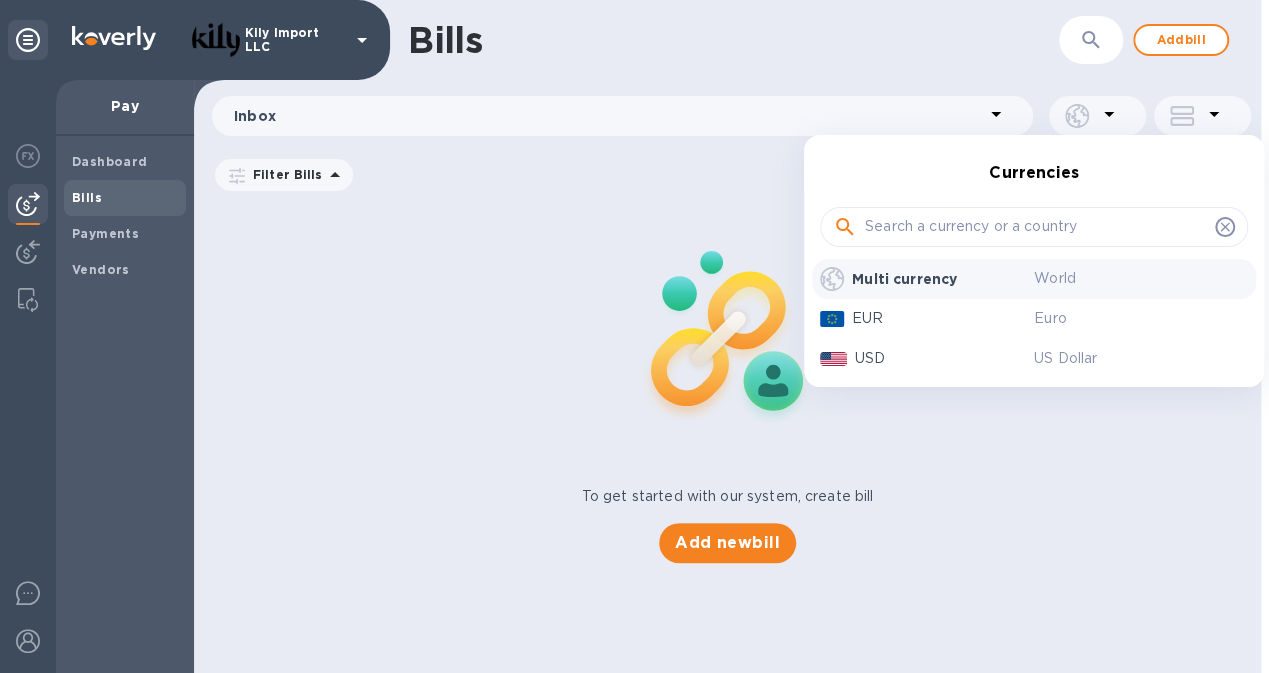 click at bounding box center (634, 336) 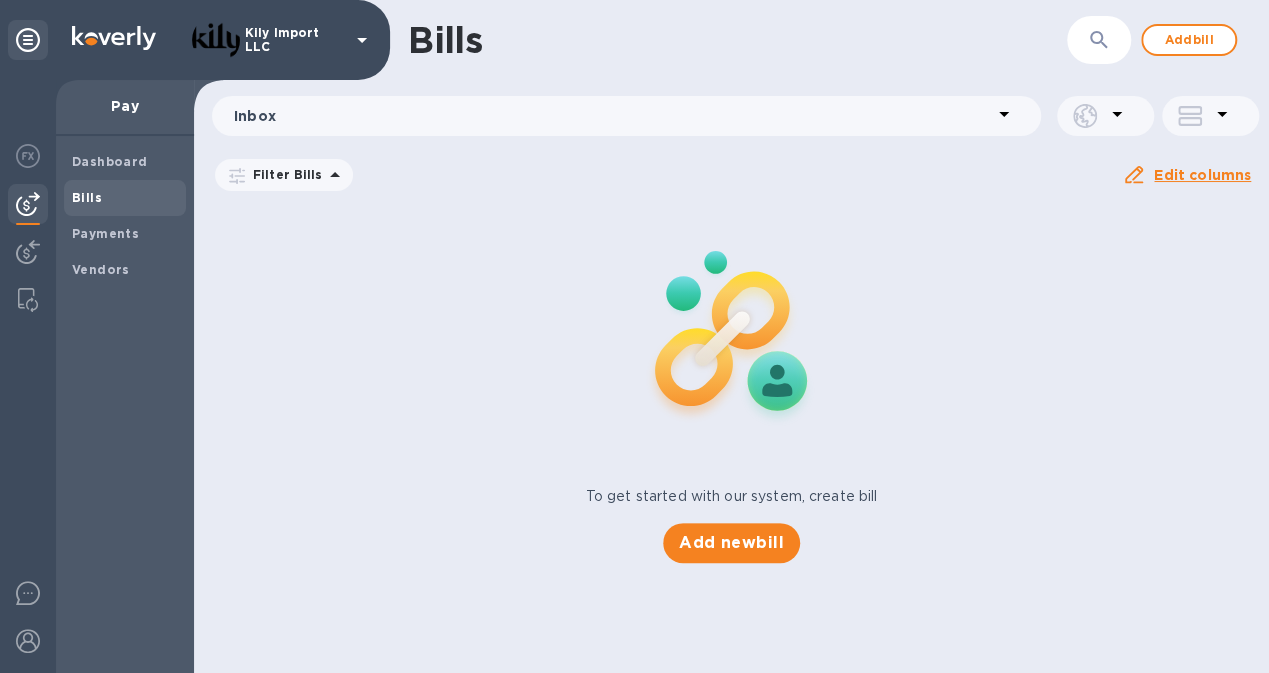 click 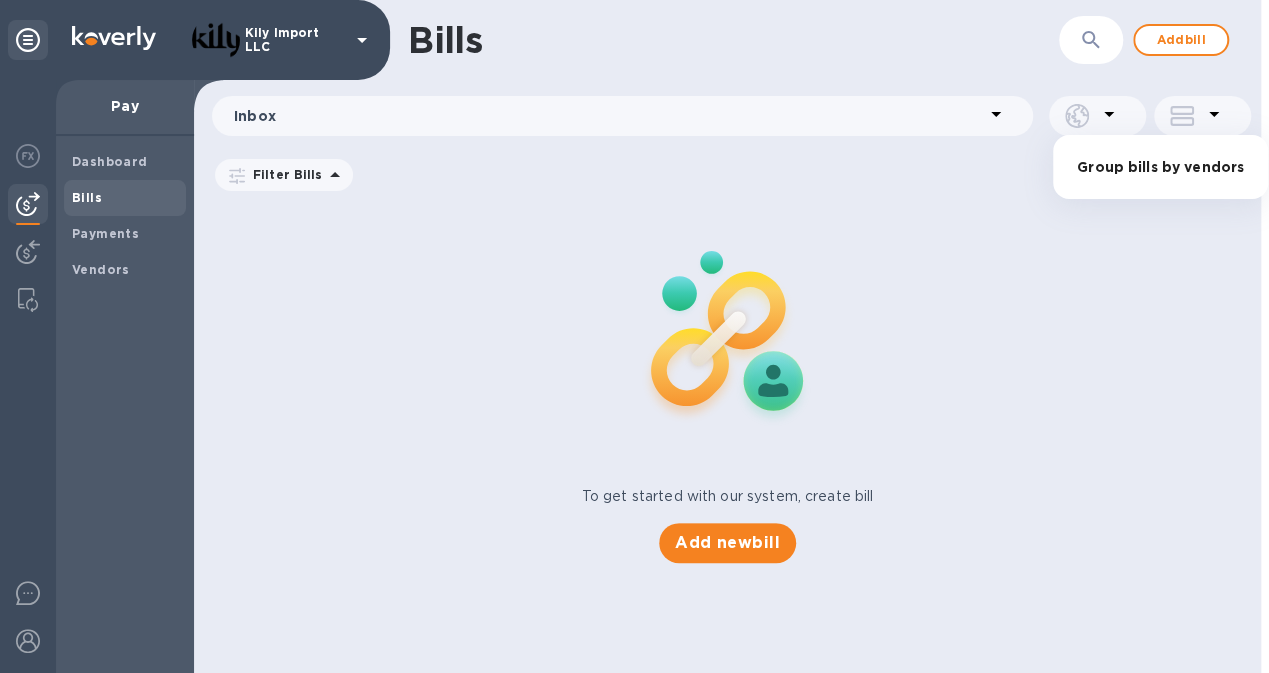 click at bounding box center [634, 336] 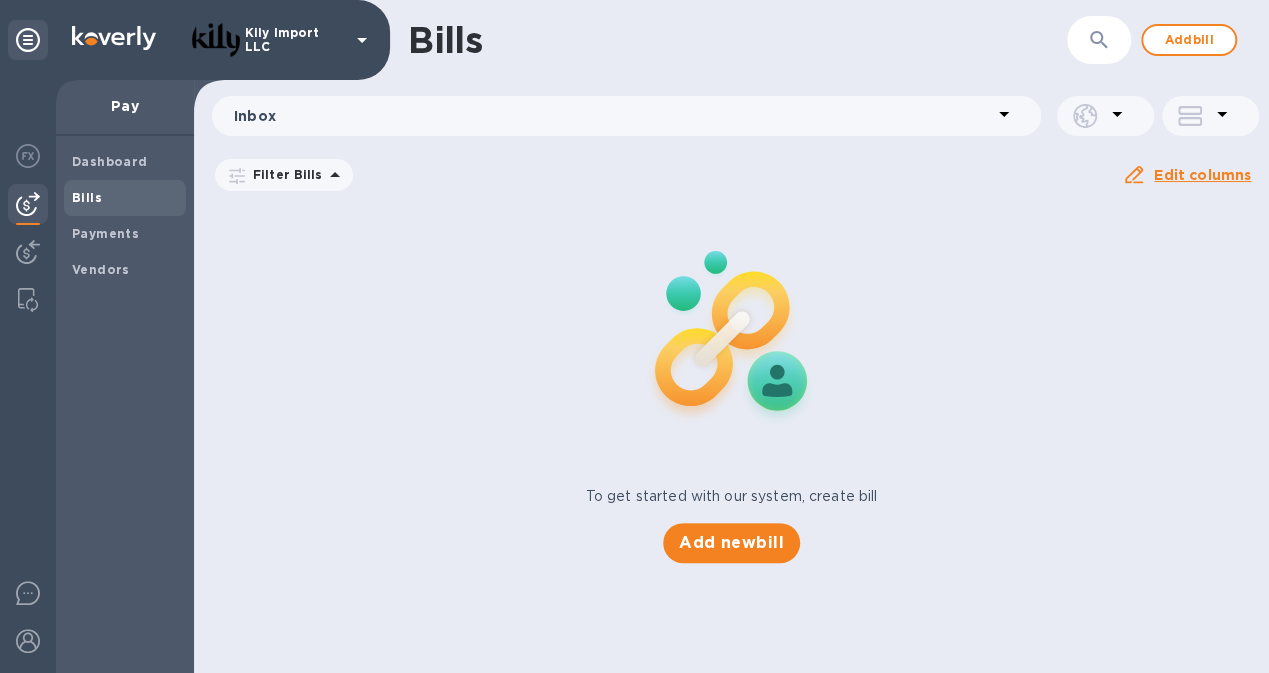 click on "To get started with our system, create bill Add new   bill" at bounding box center [731, 382] 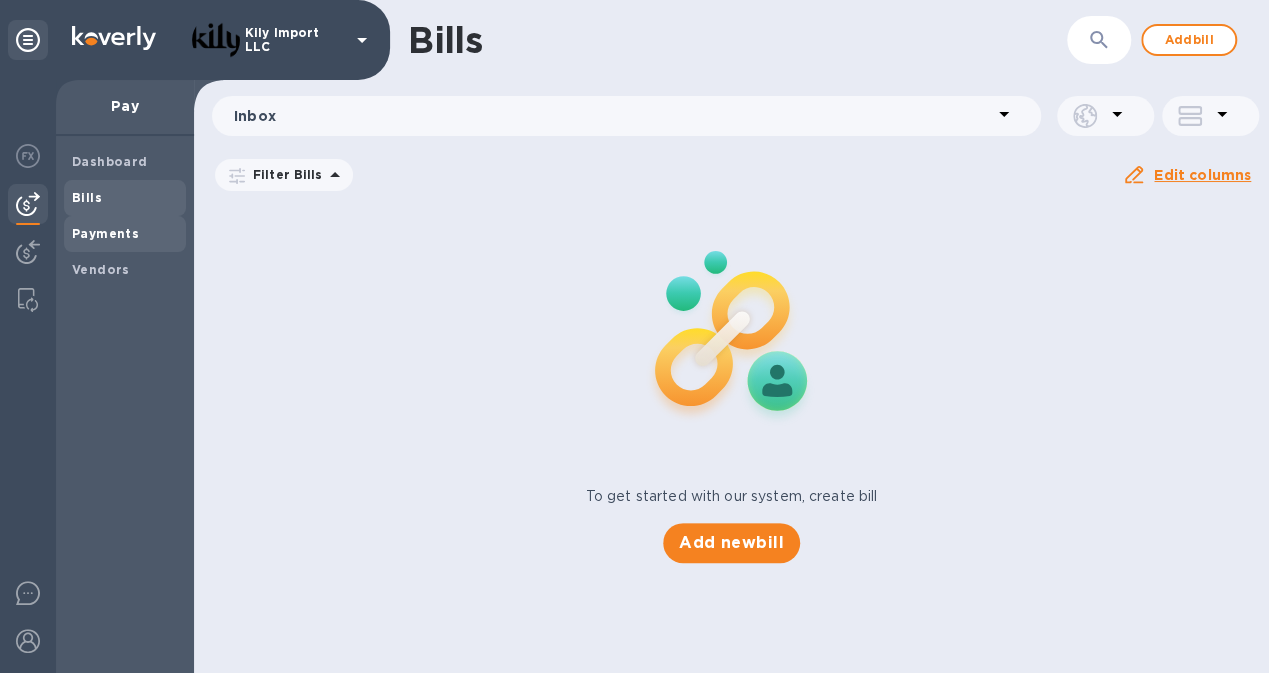 click on "Payments" at bounding box center (105, 234) 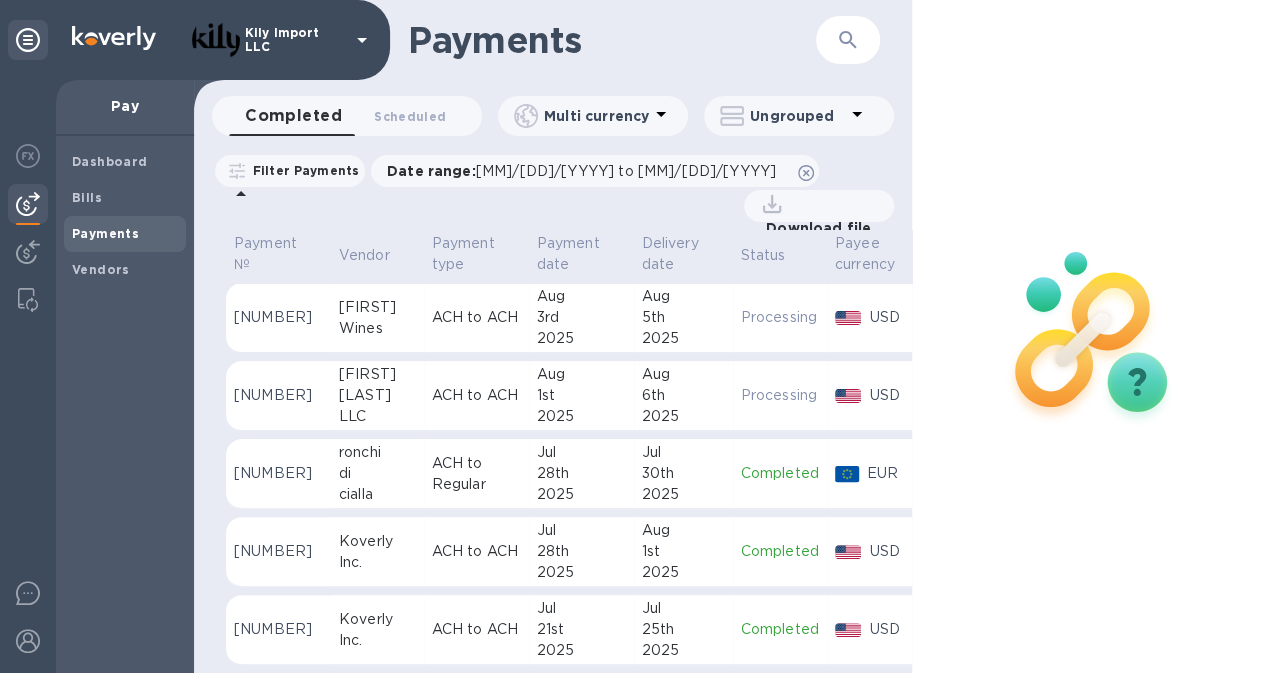 scroll, scrollTop: 12, scrollLeft: 0, axis: vertical 